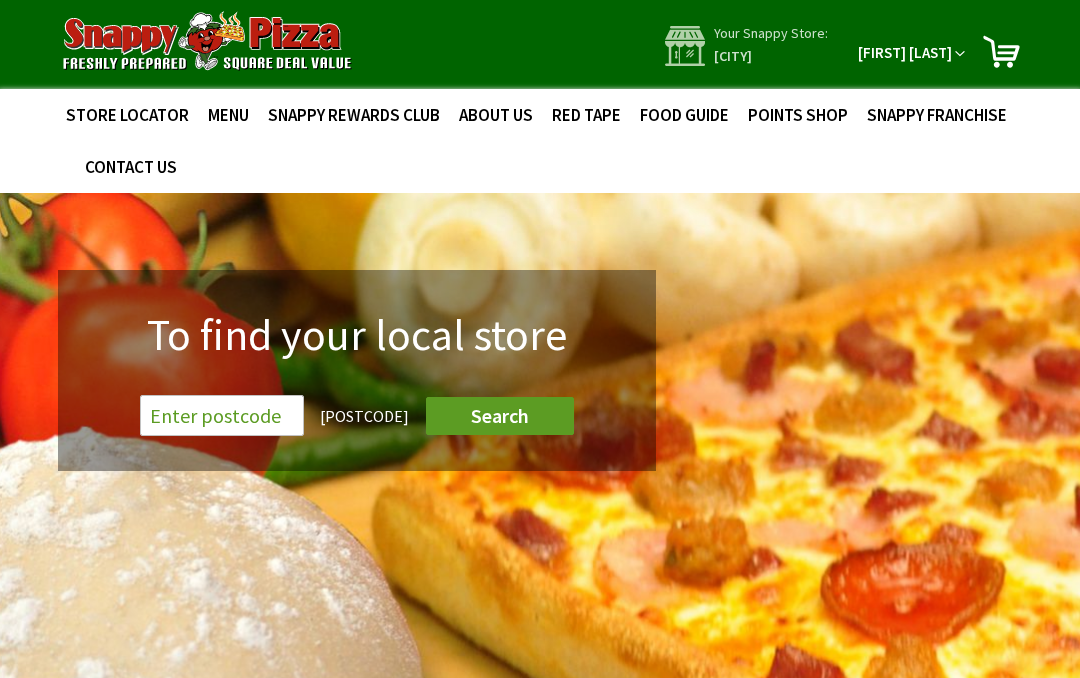 scroll, scrollTop: 0, scrollLeft: 0, axis: both 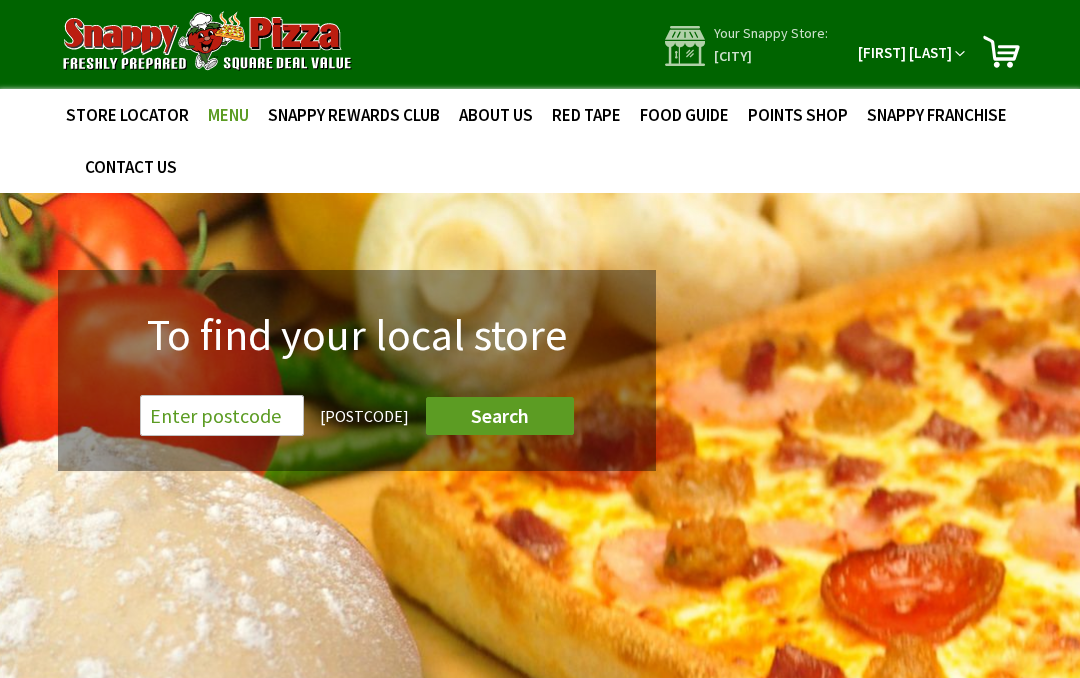 click on "MENU" at bounding box center (228, 115) 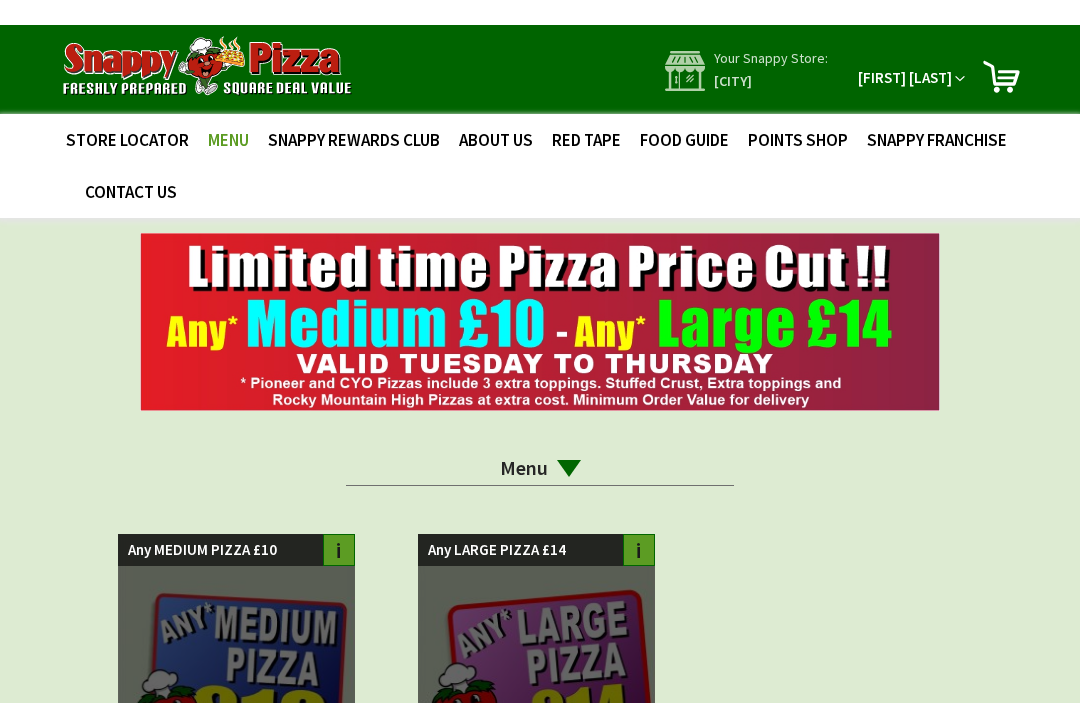 scroll, scrollTop: 0, scrollLeft: 0, axis: both 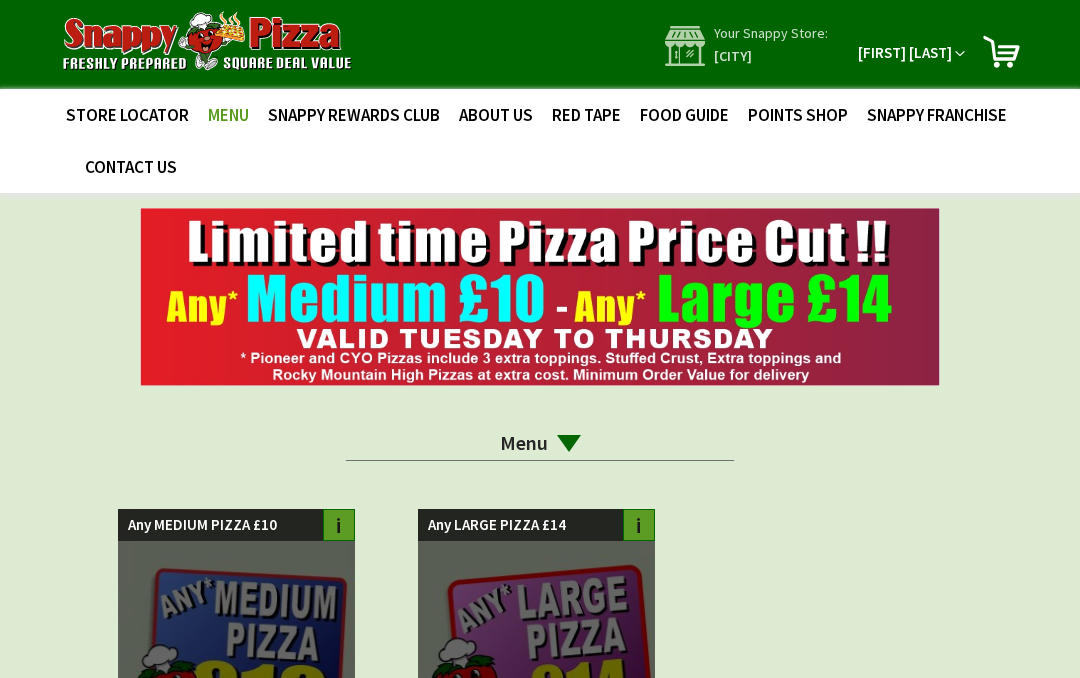 click on "Menu" at bounding box center (540, 443) 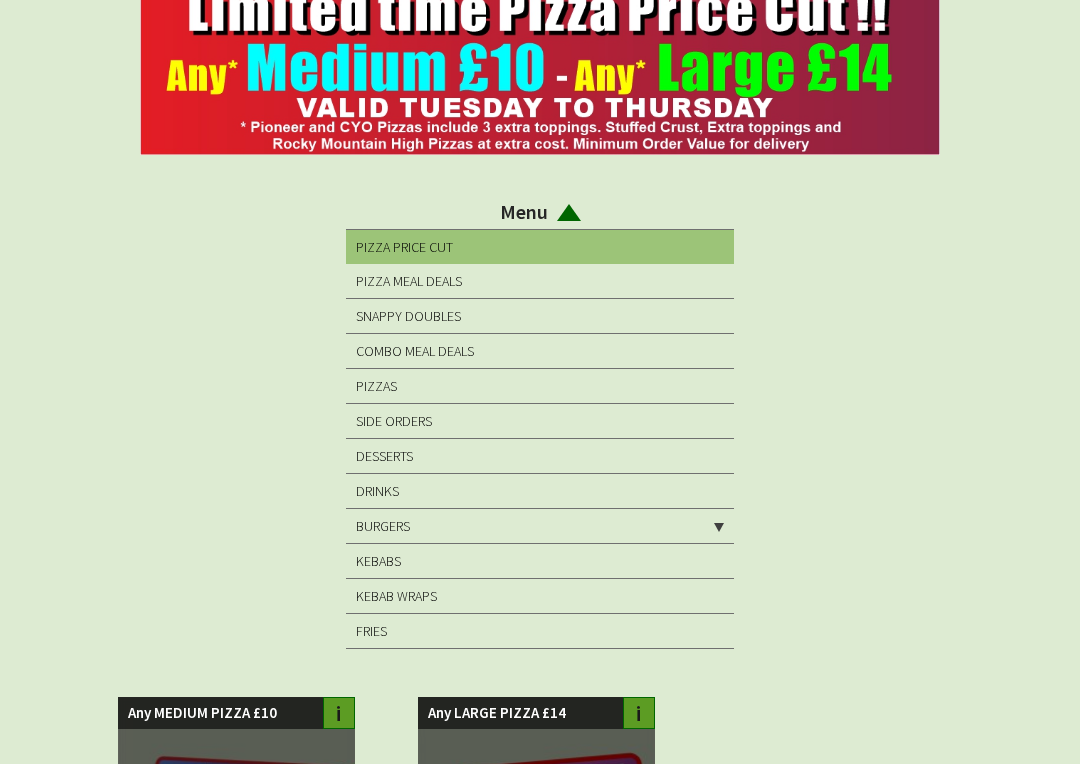 scroll, scrollTop: 232, scrollLeft: 0, axis: vertical 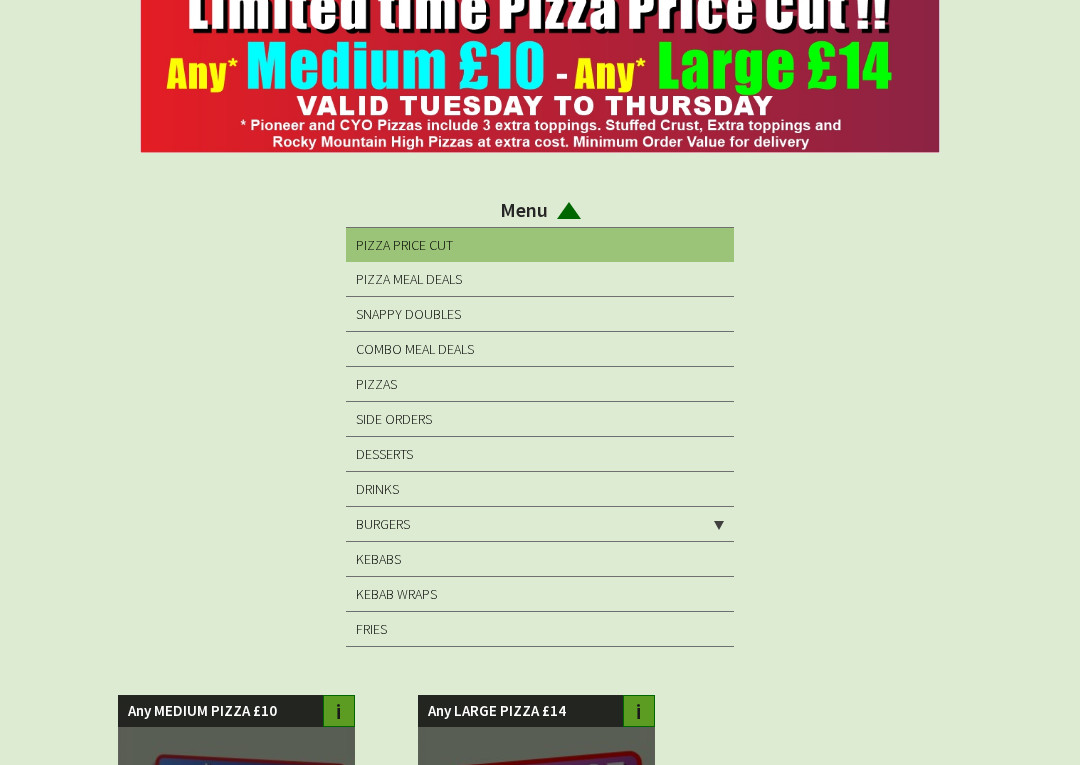 click on "BURGERS" at bounding box center [540, 524] 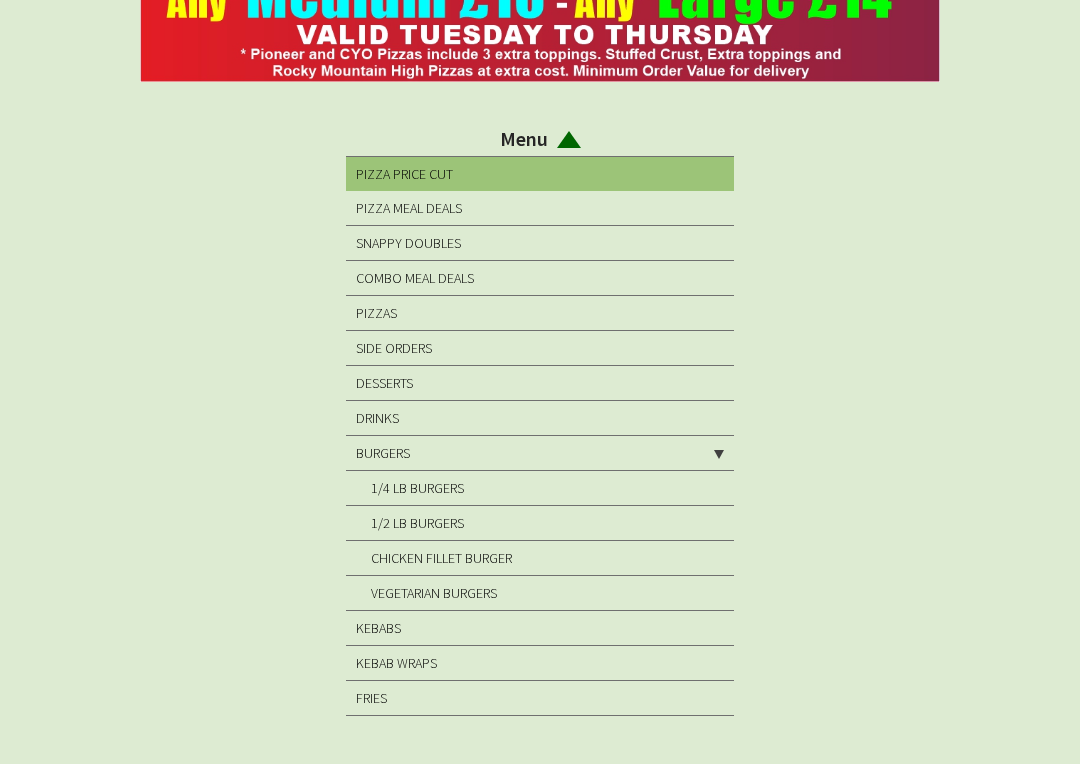scroll, scrollTop: 304, scrollLeft: 0, axis: vertical 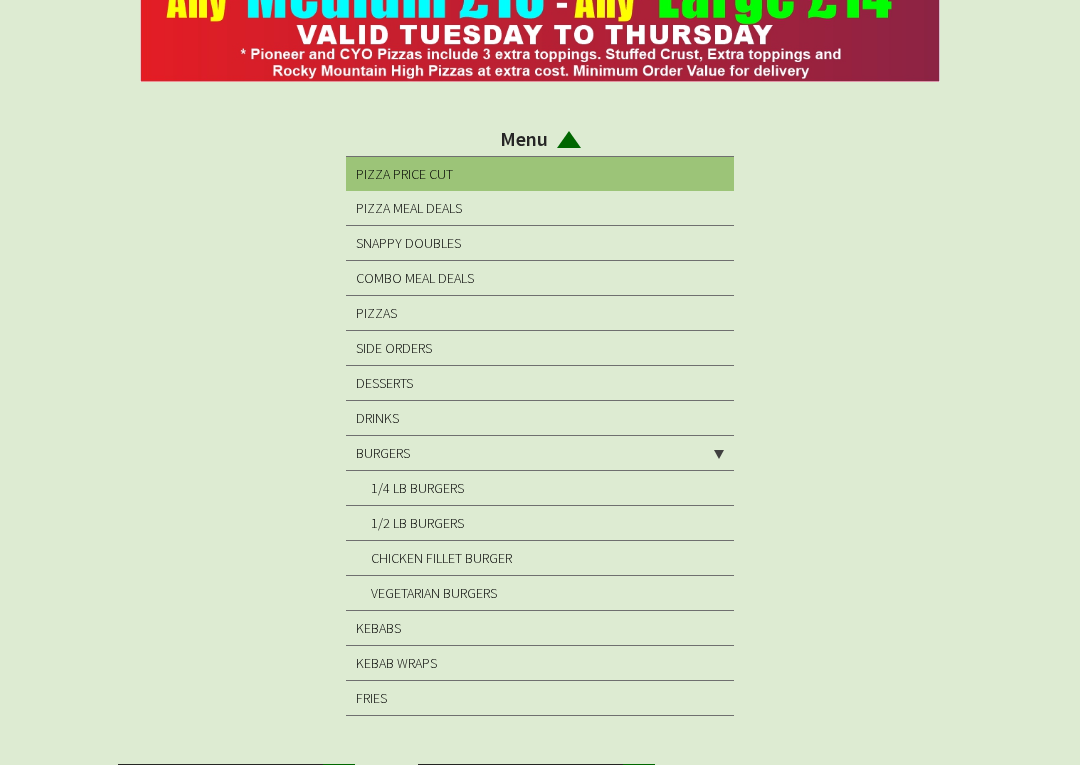 click on "1/4 LB BURGERS" at bounding box center [540, 488] 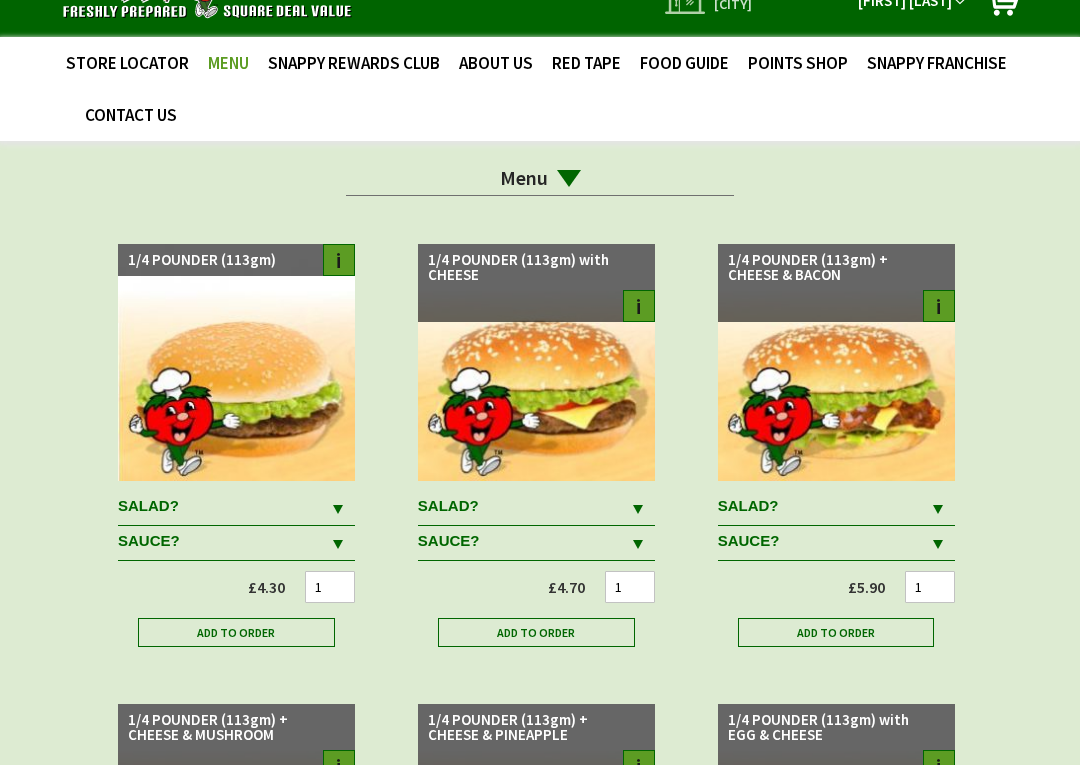 scroll, scrollTop: 80, scrollLeft: 0, axis: vertical 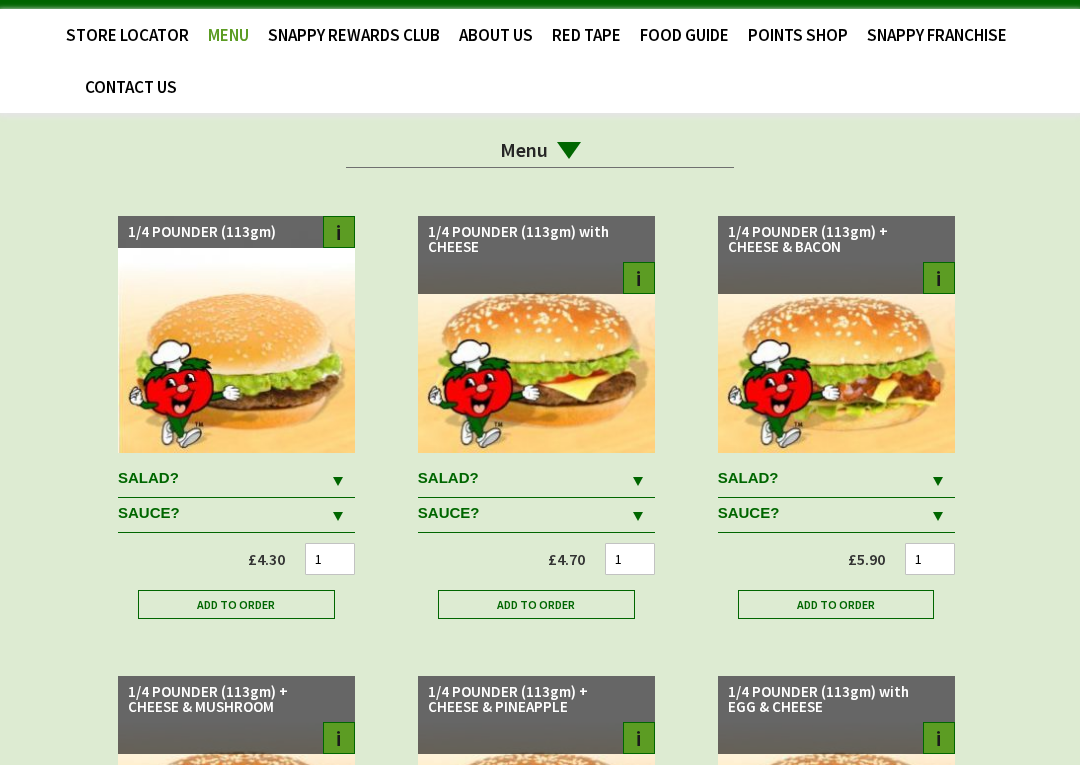 click at bounding box center [338, 480] 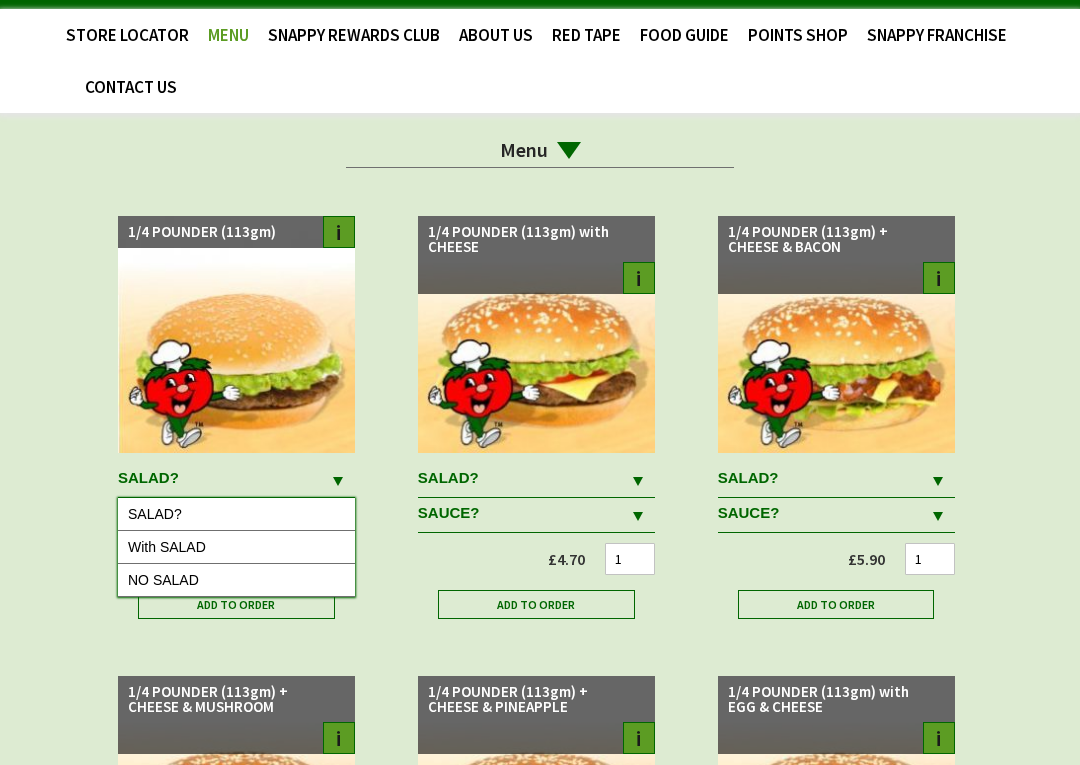 click on "With SALAD" at bounding box center [236, 547] 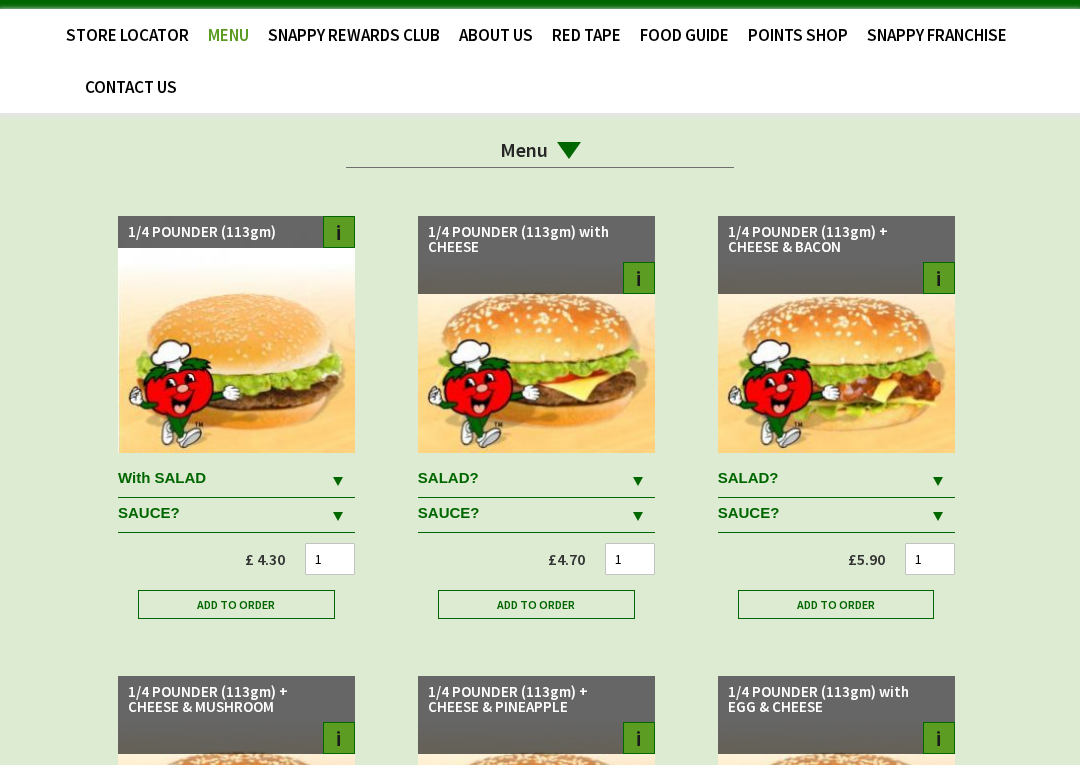 click on "SAUCE?" at bounding box center [221, 478] 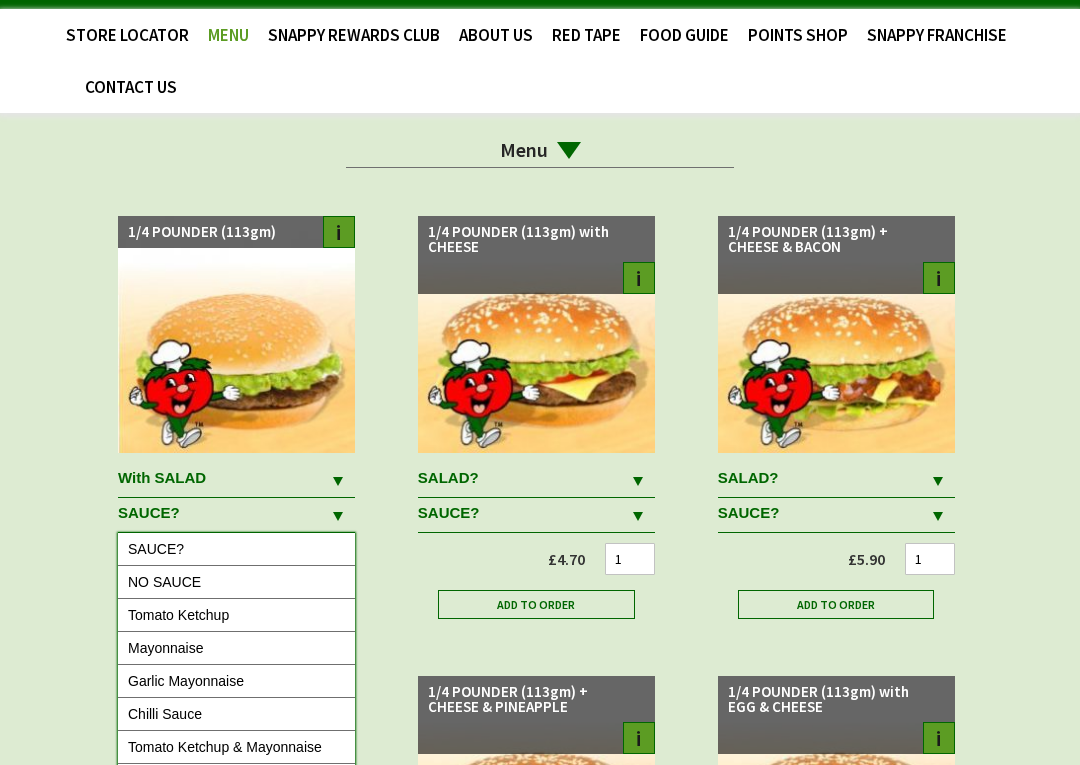 click on "NO SAUCE" at bounding box center (236, 582) 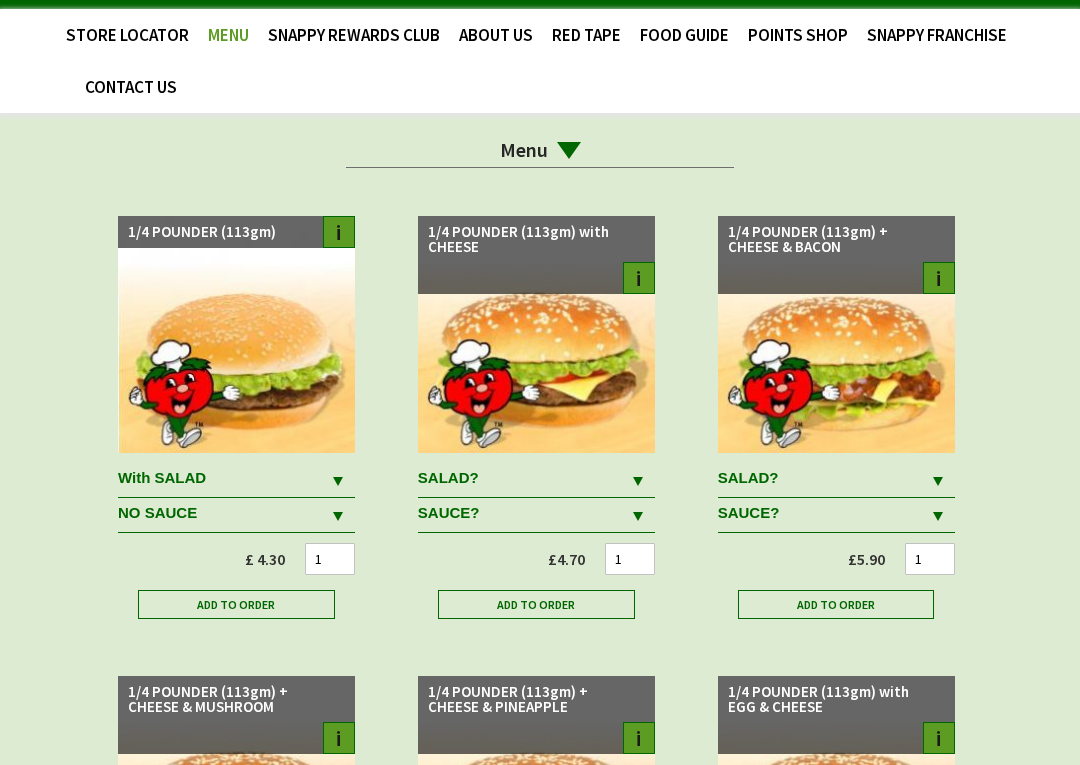 click on "Add to Order" at bounding box center (236, 604) 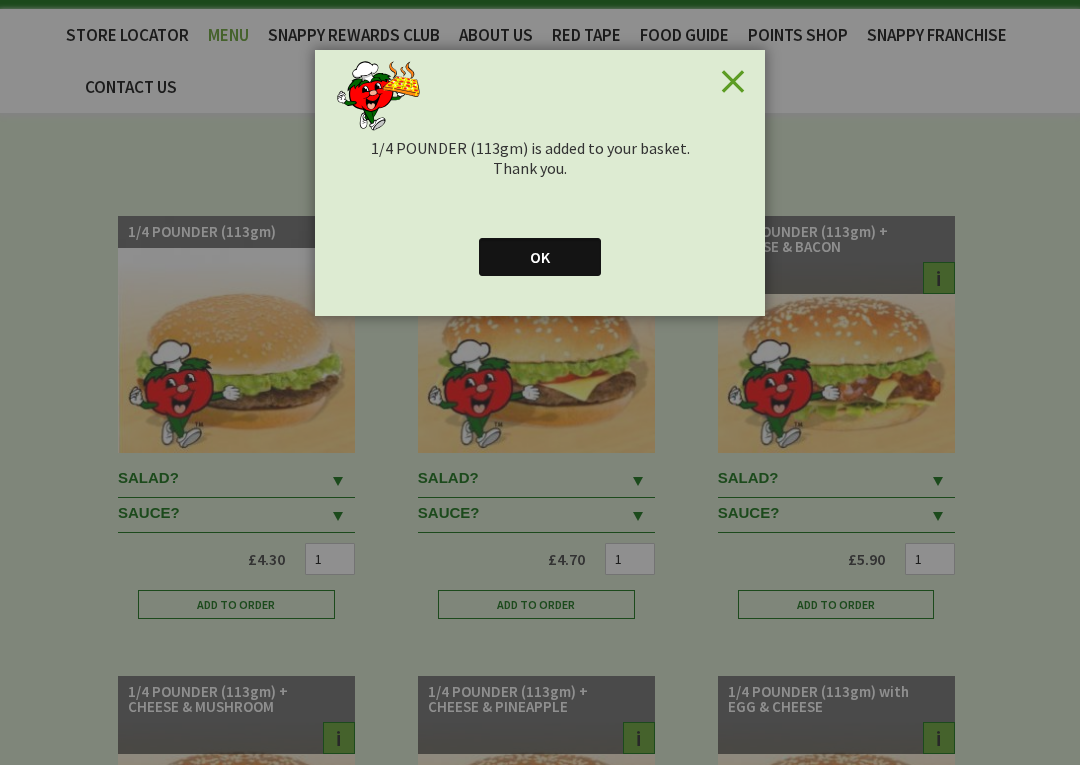 click on "OK" at bounding box center [540, 257] 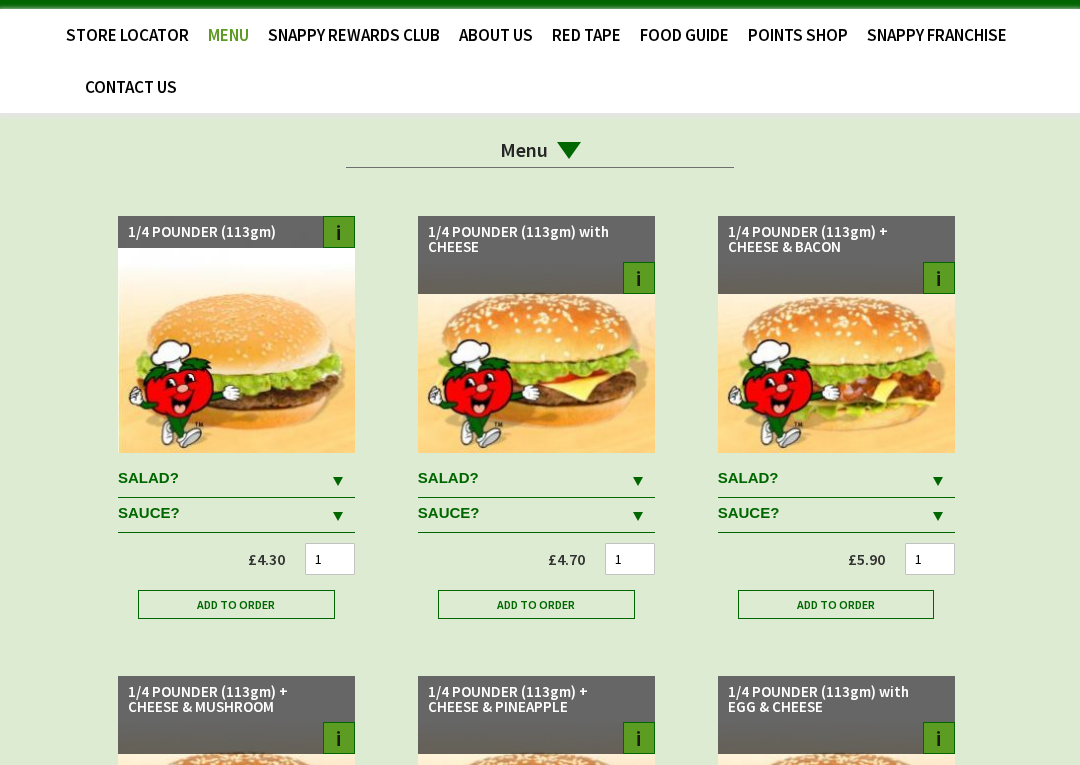 click at bounding box center [338, 481] 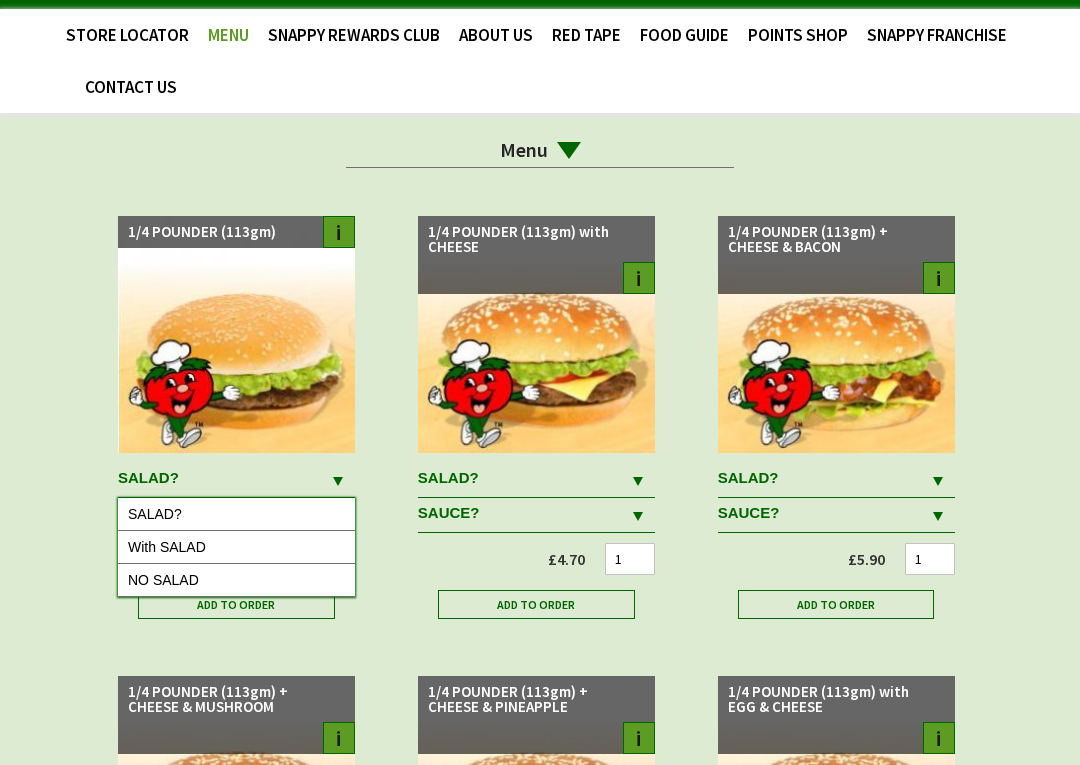 click on "1/4 POUNDER (113gm)
i" at bounding box center [540, 906] 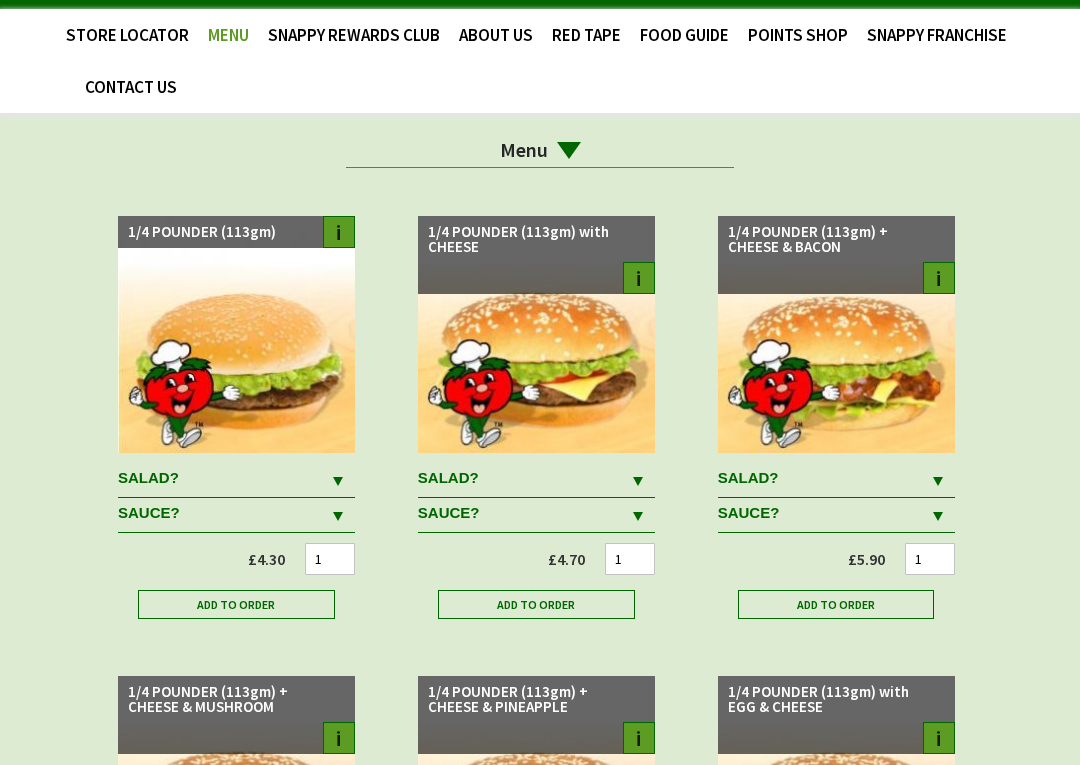 click at bounding box center (638, 481) 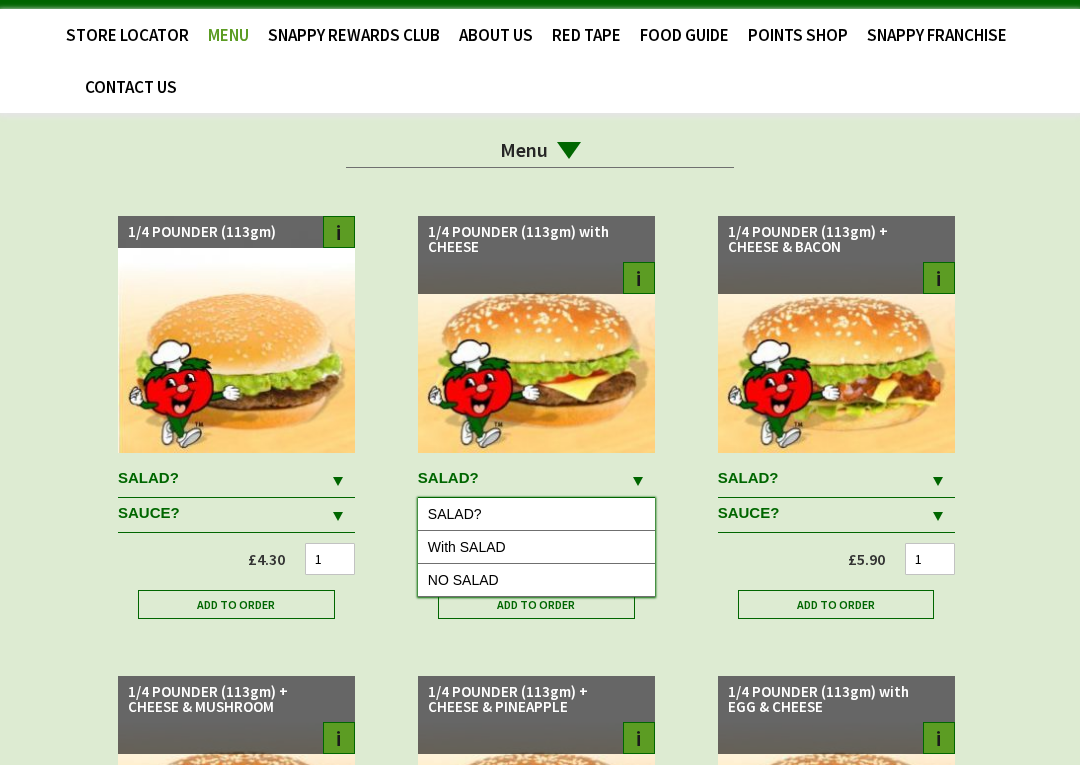 click on "1/4 POUNDER (113gm)
i" at bounding box center (540, 906) 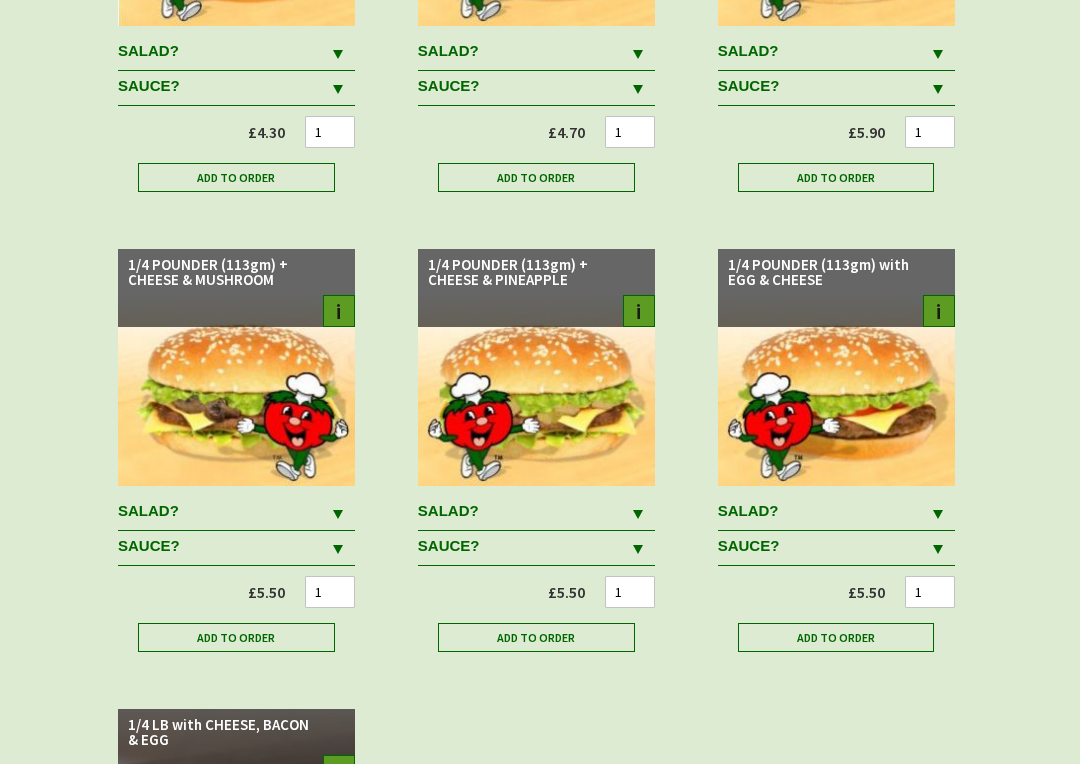 scroll, scrollTop: 506, scrollLeft: 0, axis: vertical 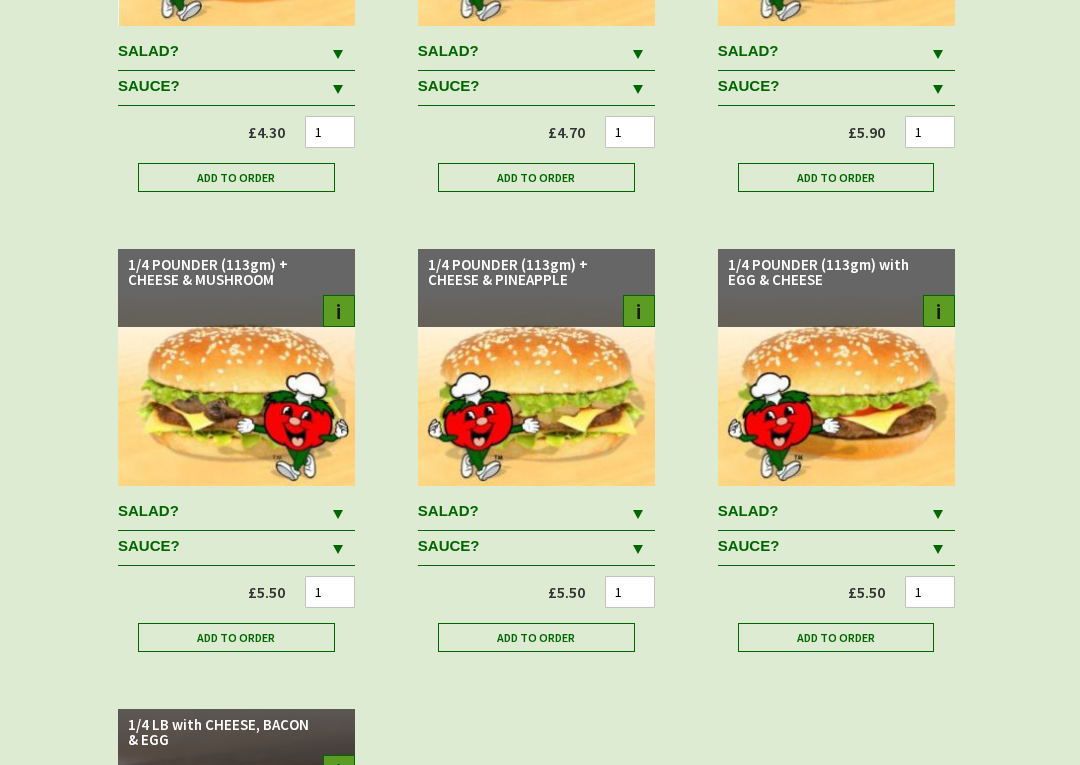 click at bounding box center (338, 515) 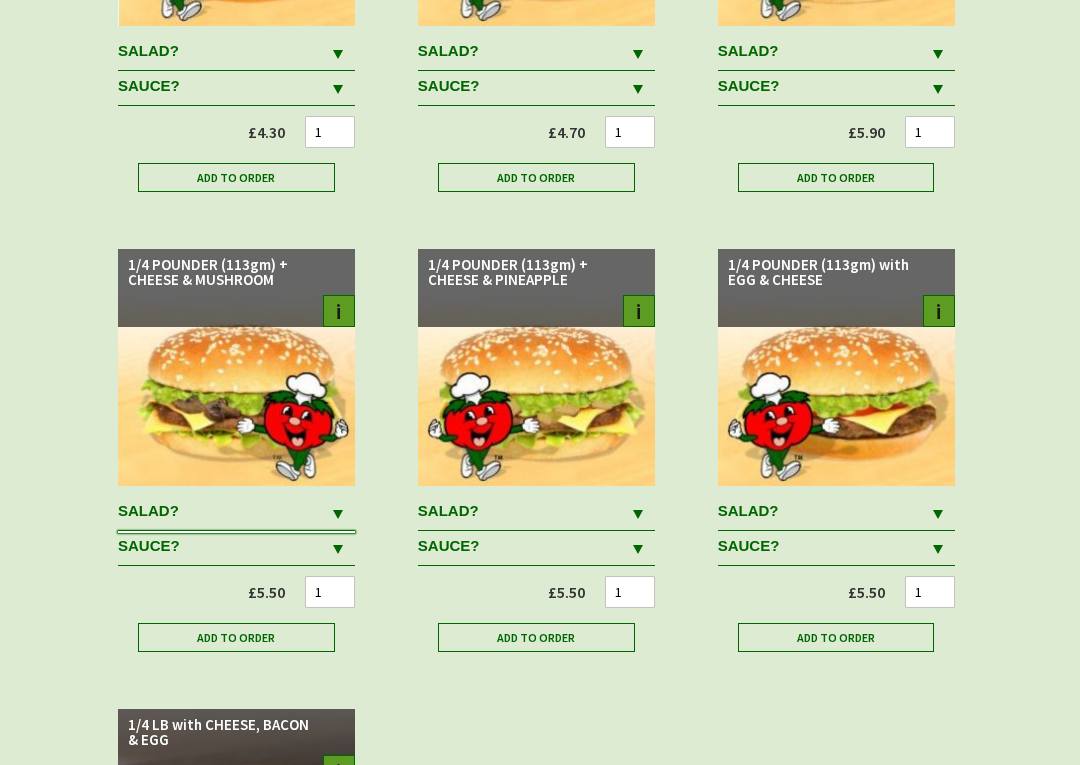 scroll, scrollTop: 507, scrollLeft: 0, axis: vertical 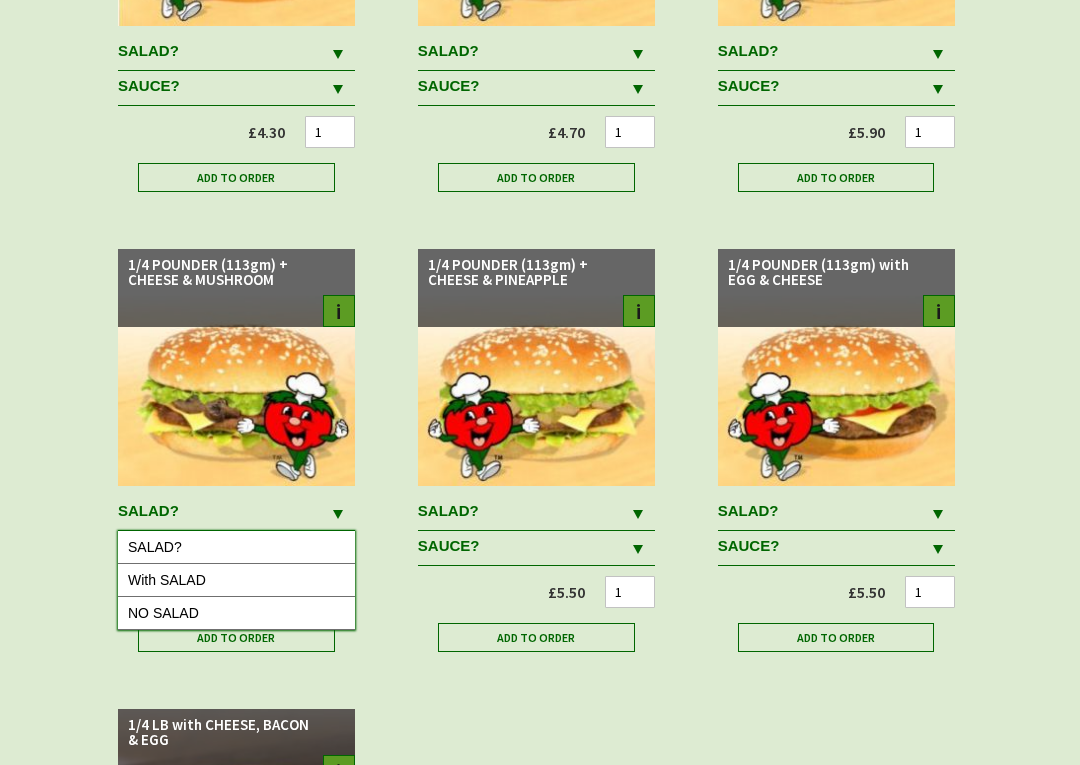 click on "With SALAD" at bounding box center [236, 580] 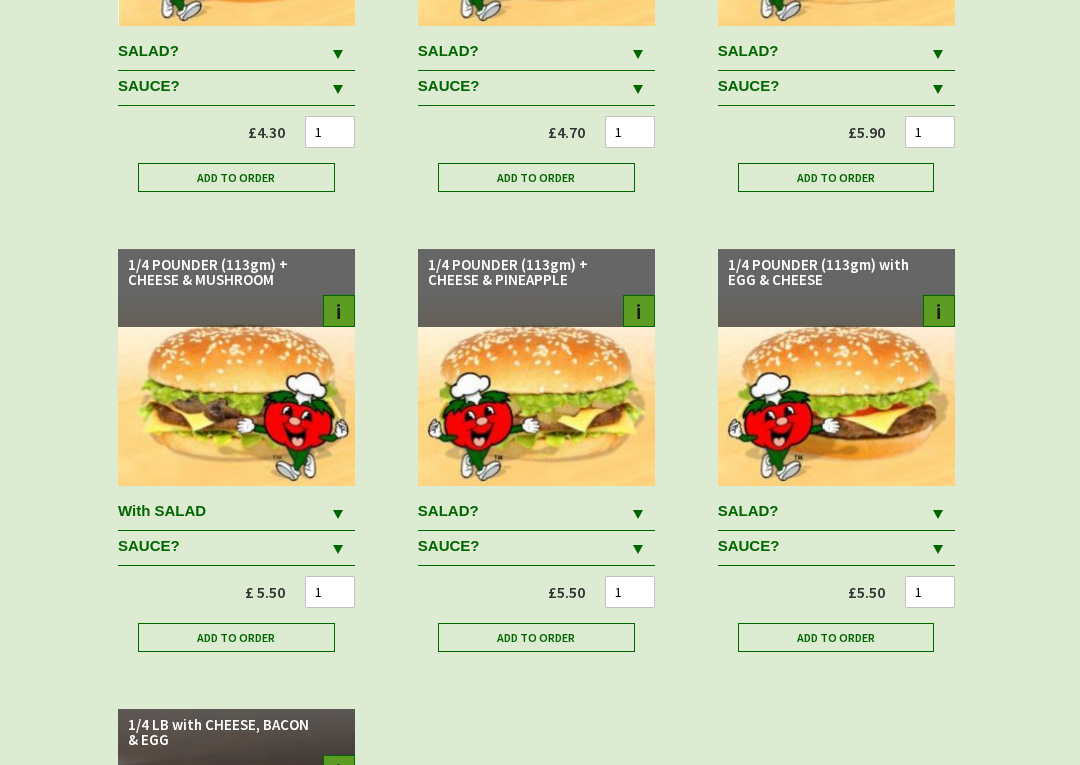 click at bounding box center (338, 514) 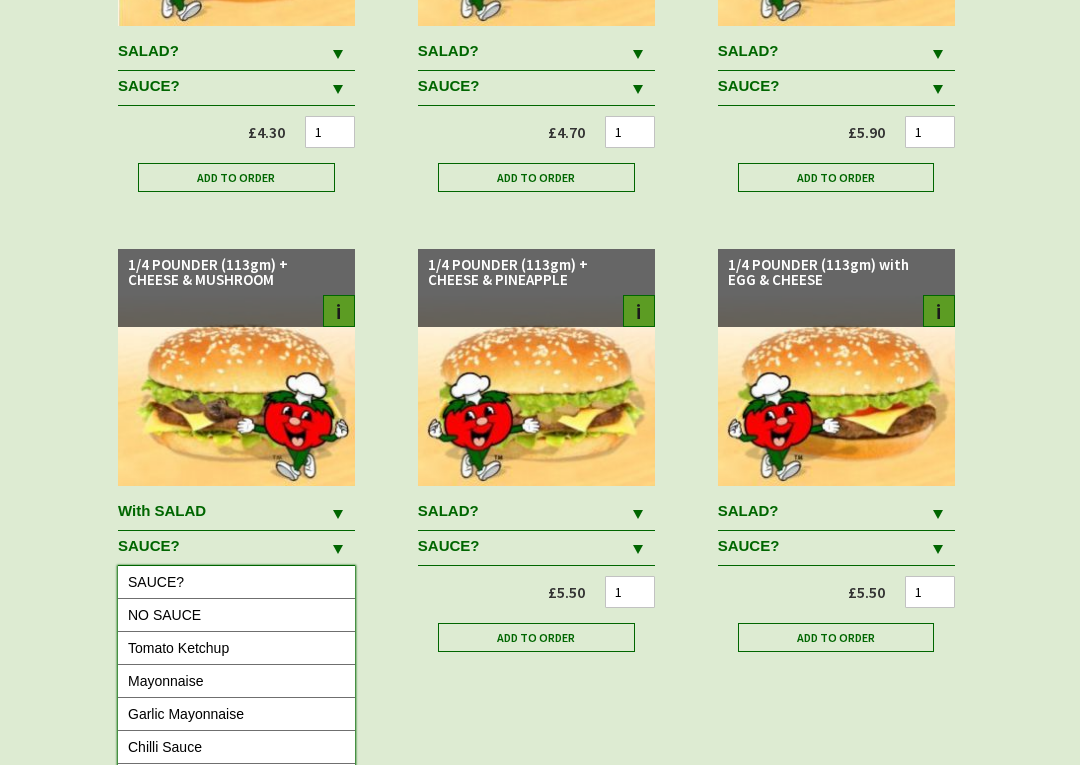 click on "NO SAUCE" at bounding box center [236, 615] 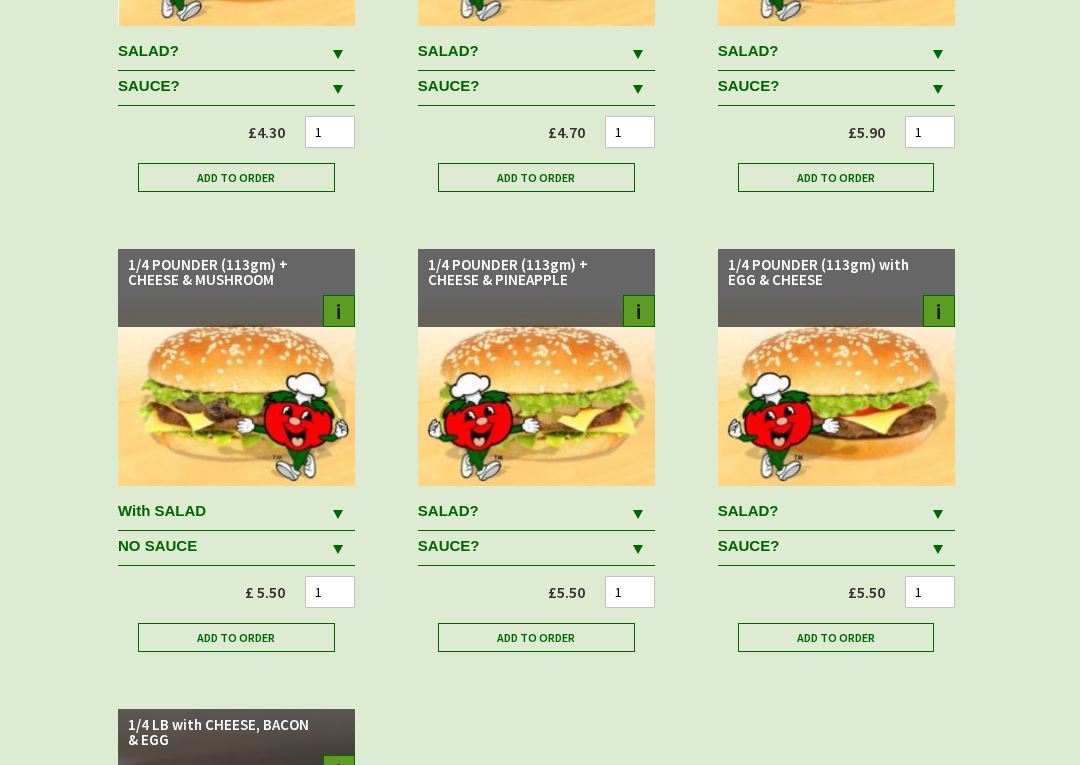 click on "Add to Order" at bounding box center [236, 637] 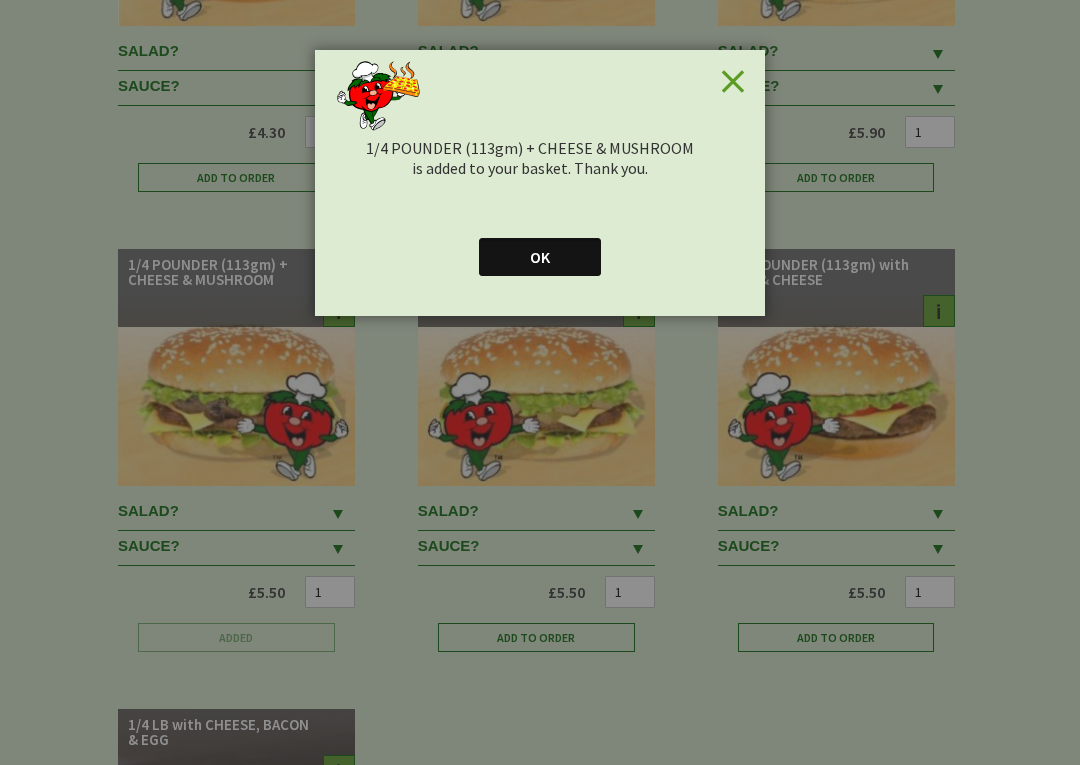 click on "OK" at bounding box center [540, 257] 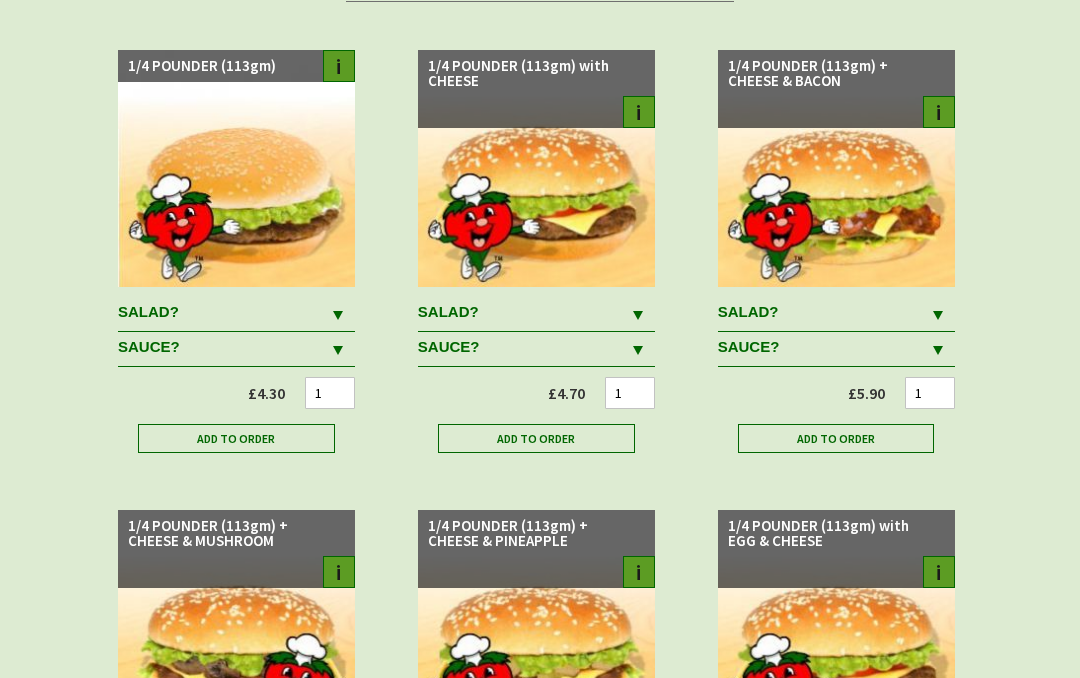 scroll, scrollTop: 245, scrollLeft: 0, axis: vertical 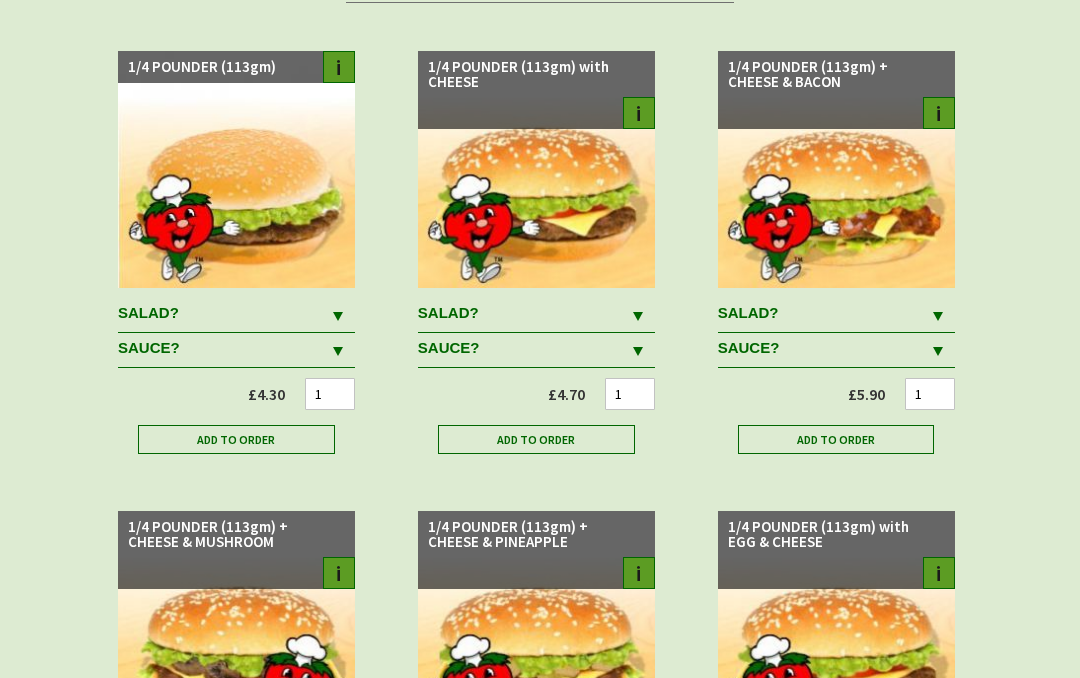 click at bounding box center [638, 315] 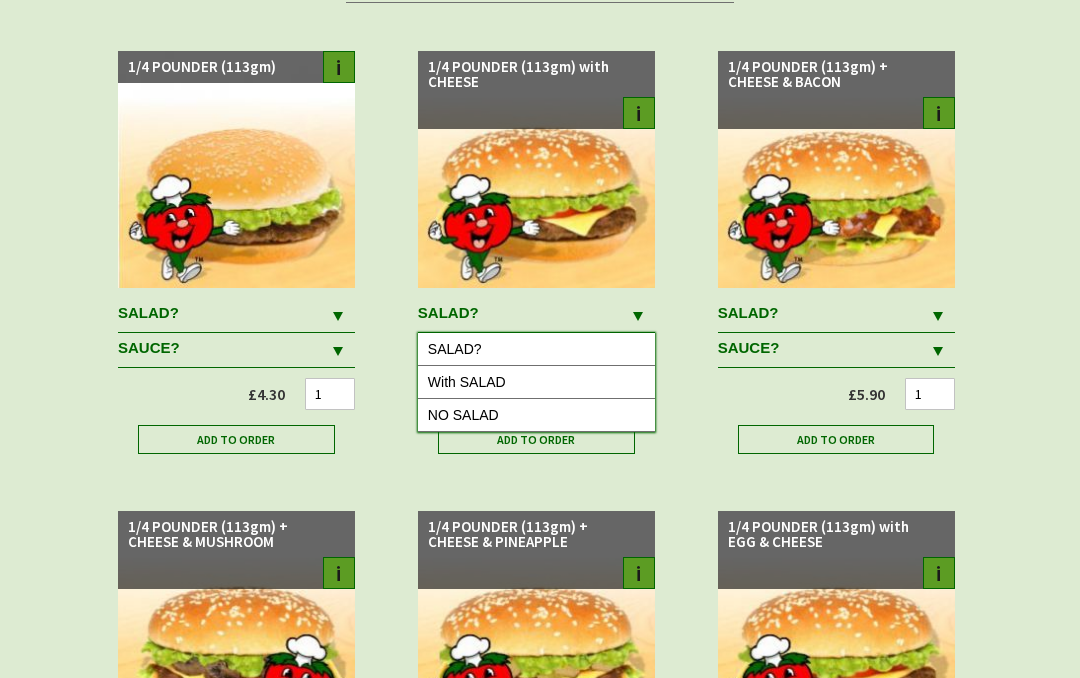 click on "NO SALAD" at bounding box center [536, 415] 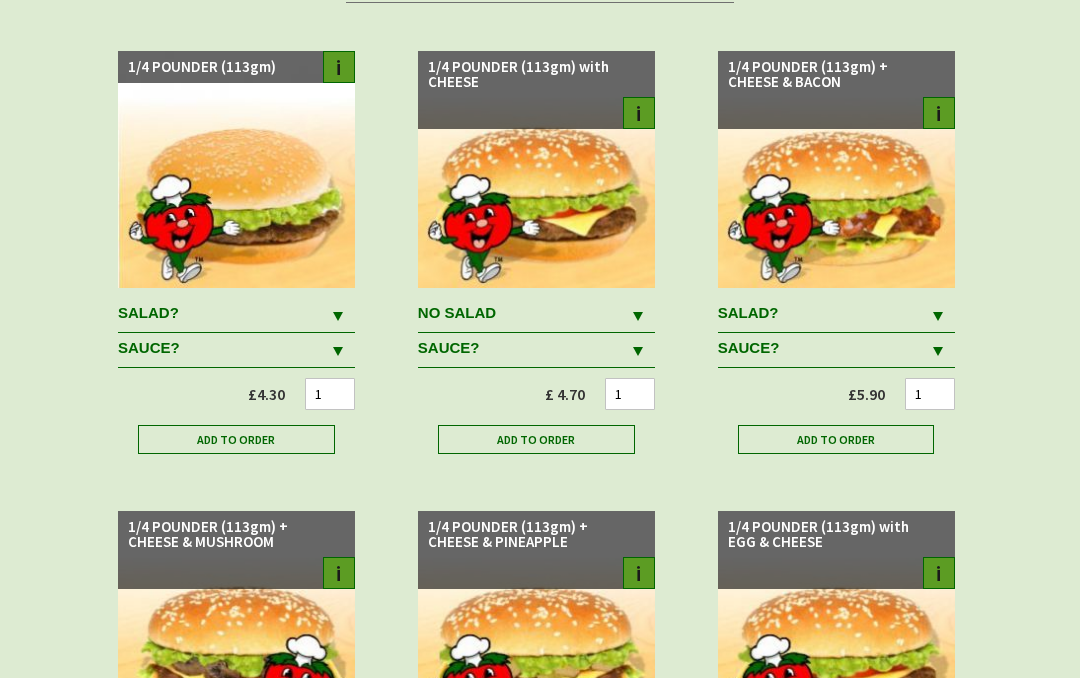 click at bounding box center (638, 316) 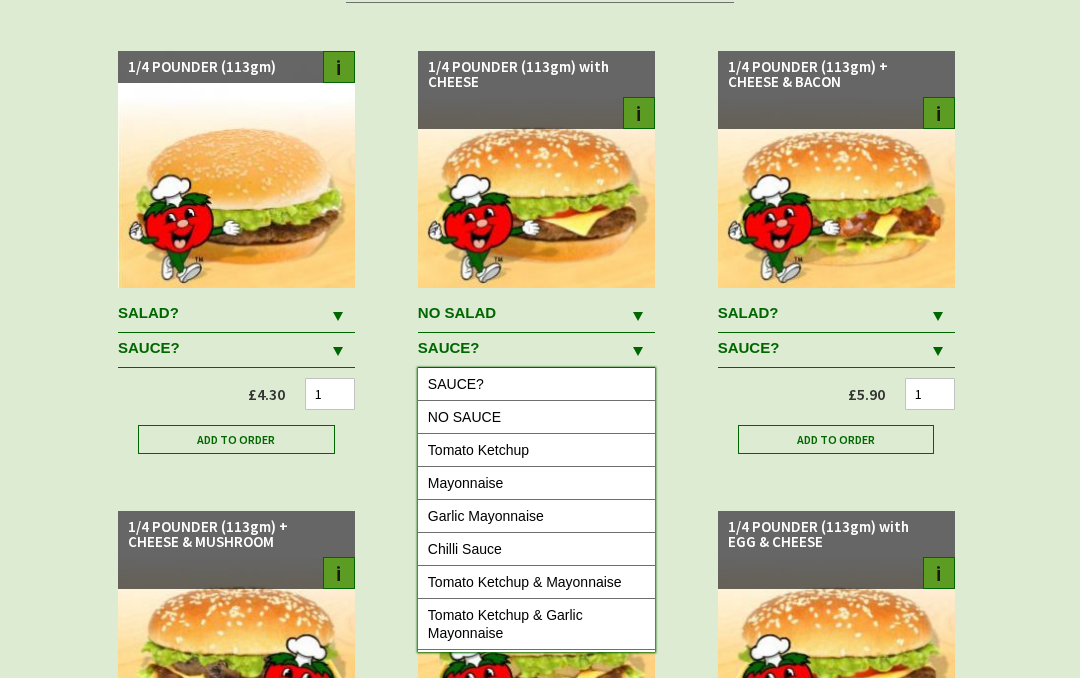 click on "NO SAUCE" at bounding box center [536, 417] 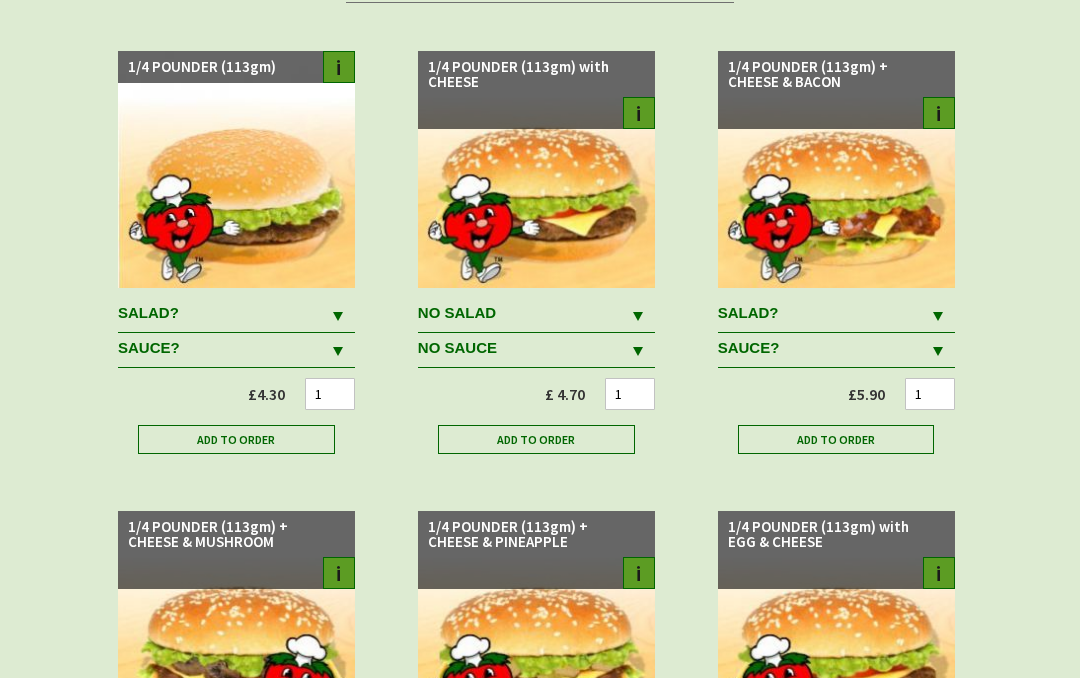 click on "Add to Order" at bounding box center [536, 439] 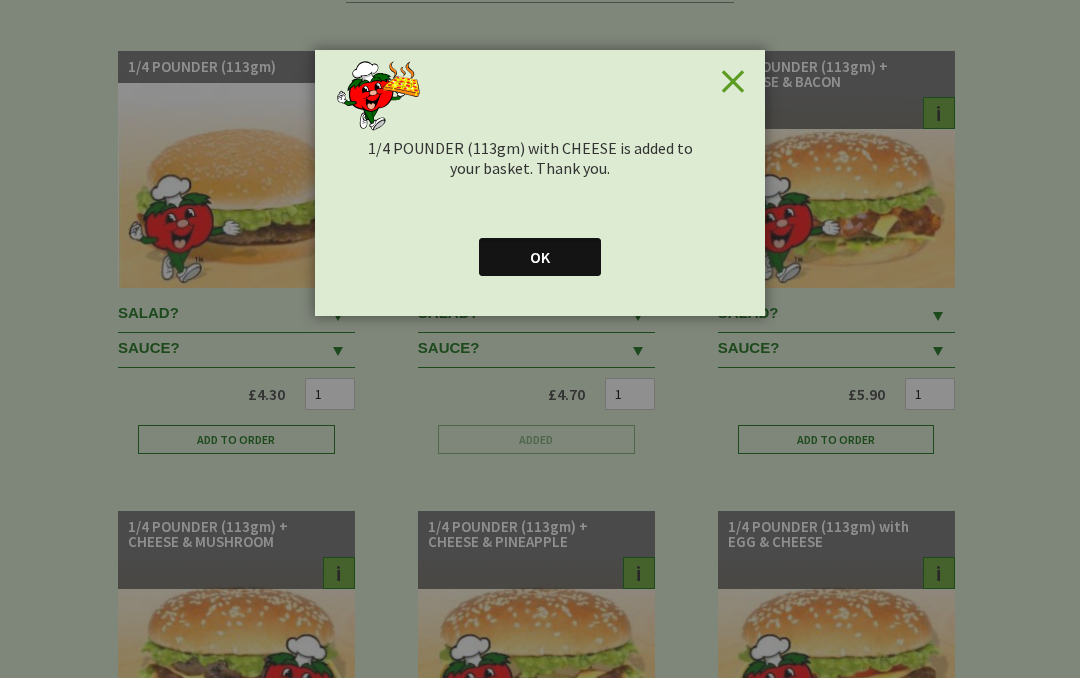 click on "OK" at bounding box center (540, 257) 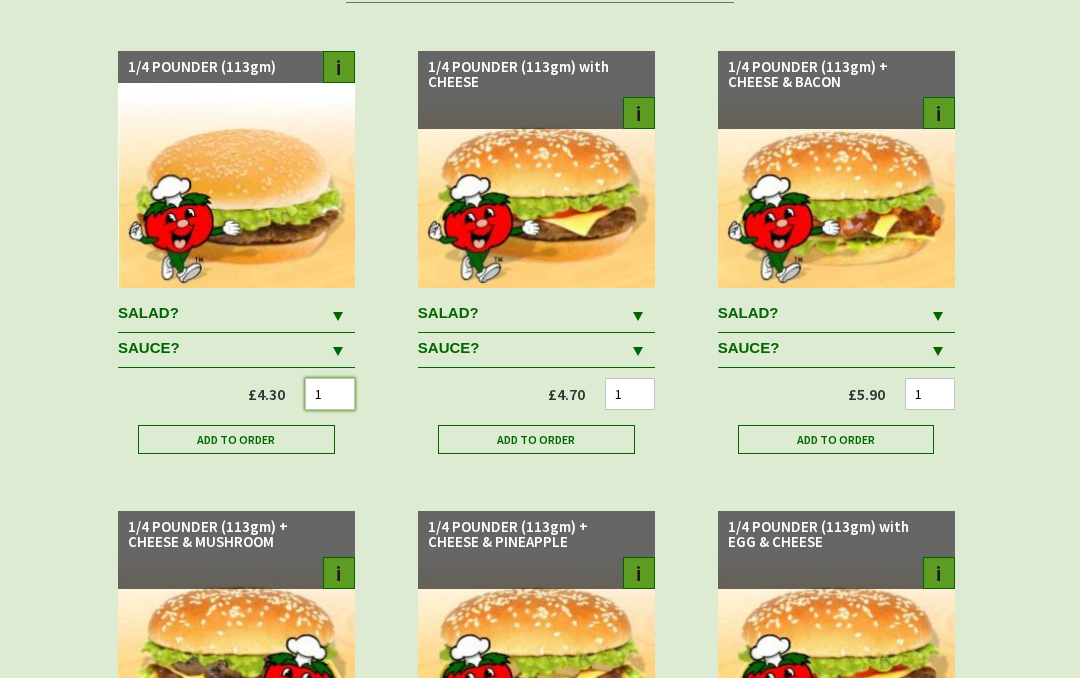click on "1" at bounding box center (330, 394) 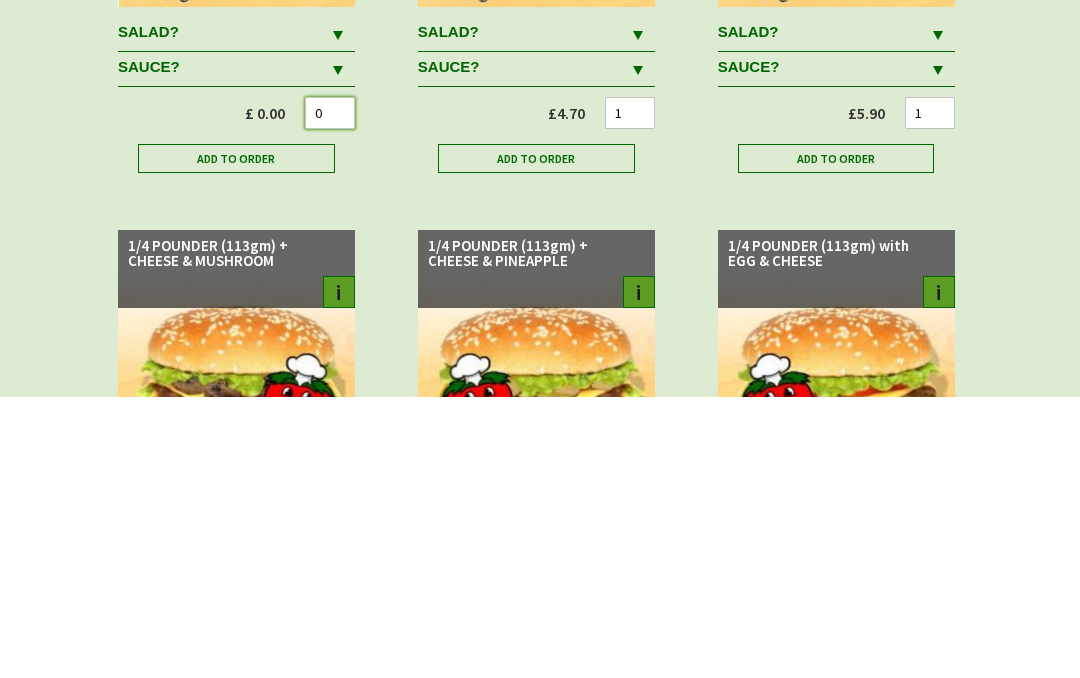 type on "0" 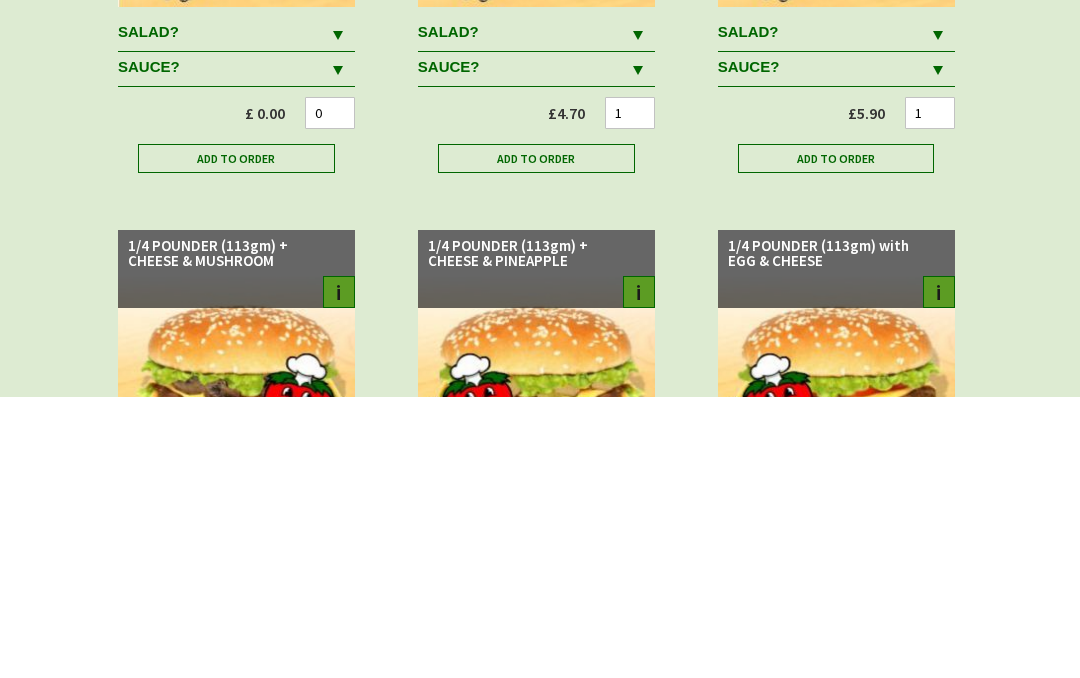 click on "SALAD?     SALAD?
With SALAD
NO SALAD
SALAD?
With SALAD
NO SALAD
SAUCE?     SAUCE?
NO SAUCE
Tomato Ketchup
Mayonnaise
Garlic Mayonnaise
Chilli Sauce
Tomato Ketchup & Mayonnaise
Tomato Ketchup & Chilli Sauce" at bounding box center (236, 389) 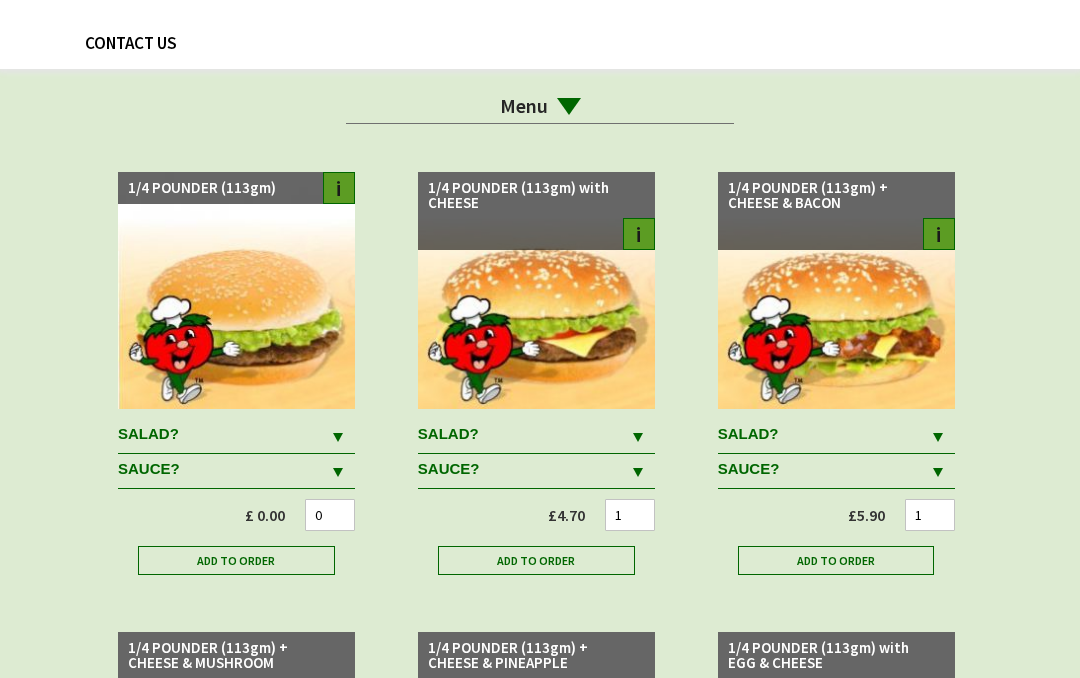 scroll, scrollTop: 0, scrollLeft: 0, axis: both 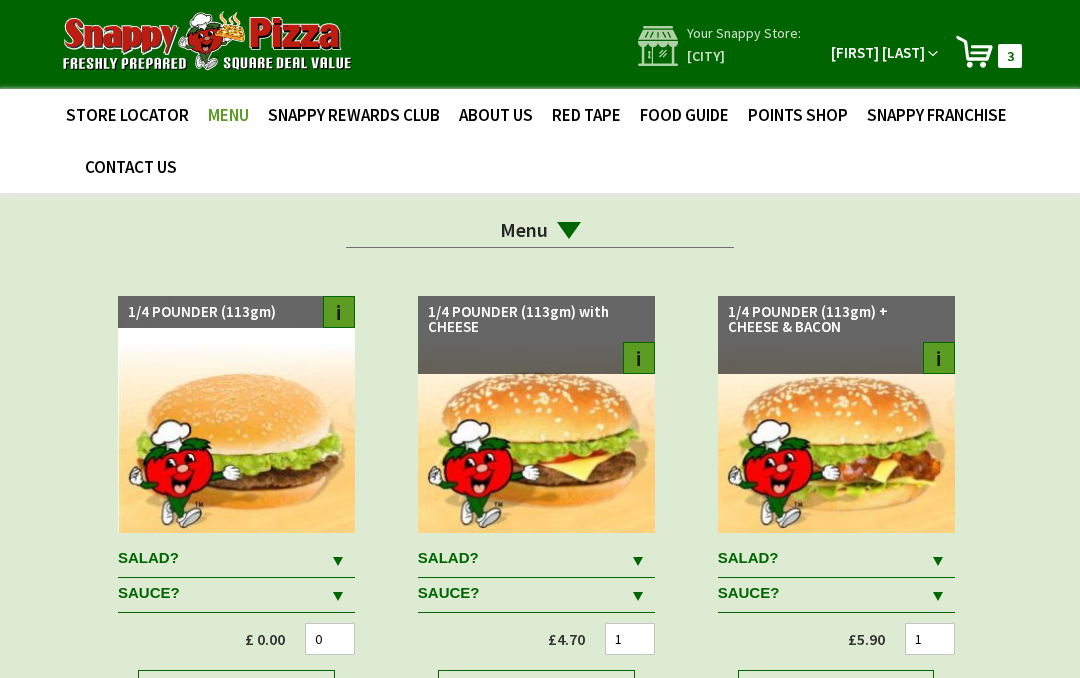 click on "3
3
items" at bounding box center (1010, 56) 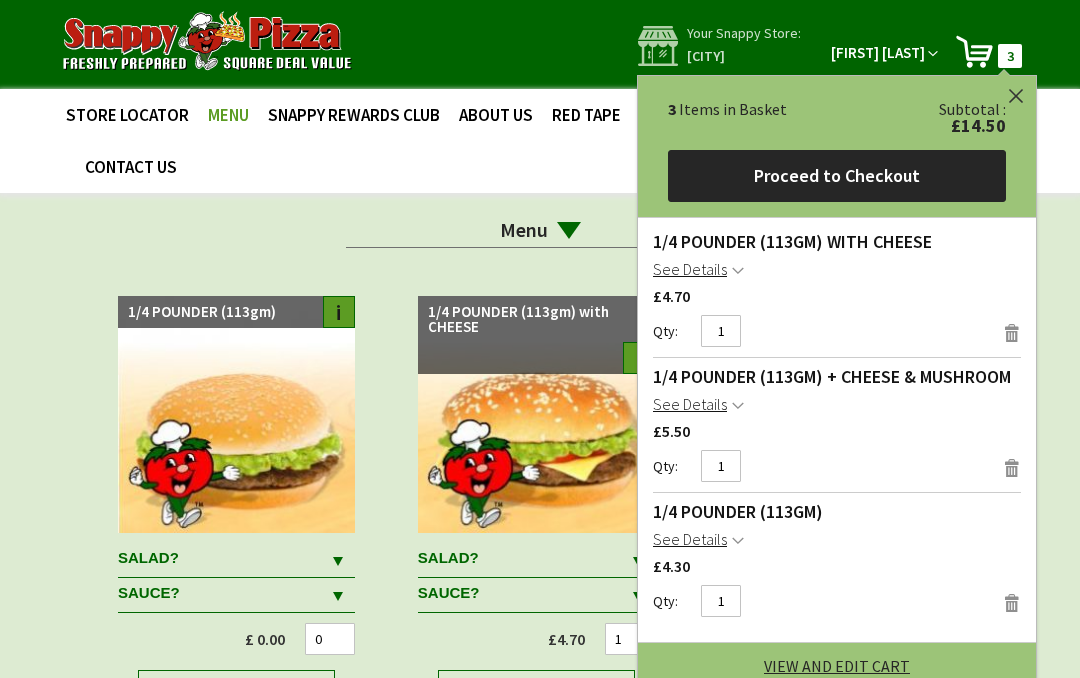 click on "Remove" at bounding box center [1012, 333] 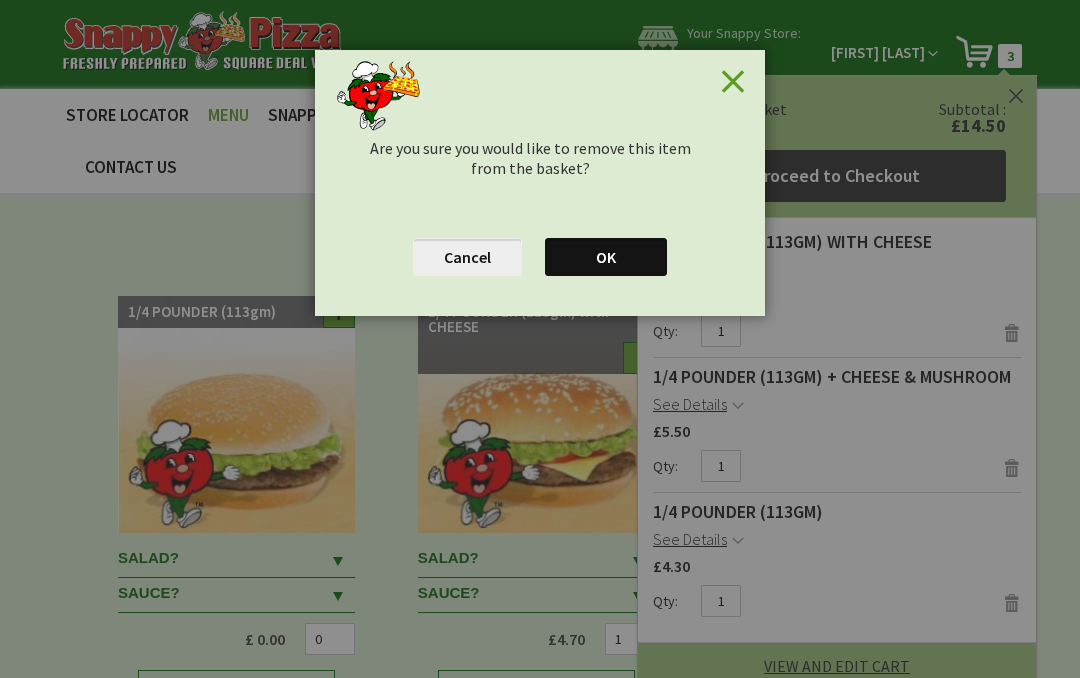 click on "OK" at bounding box center (606, 257) 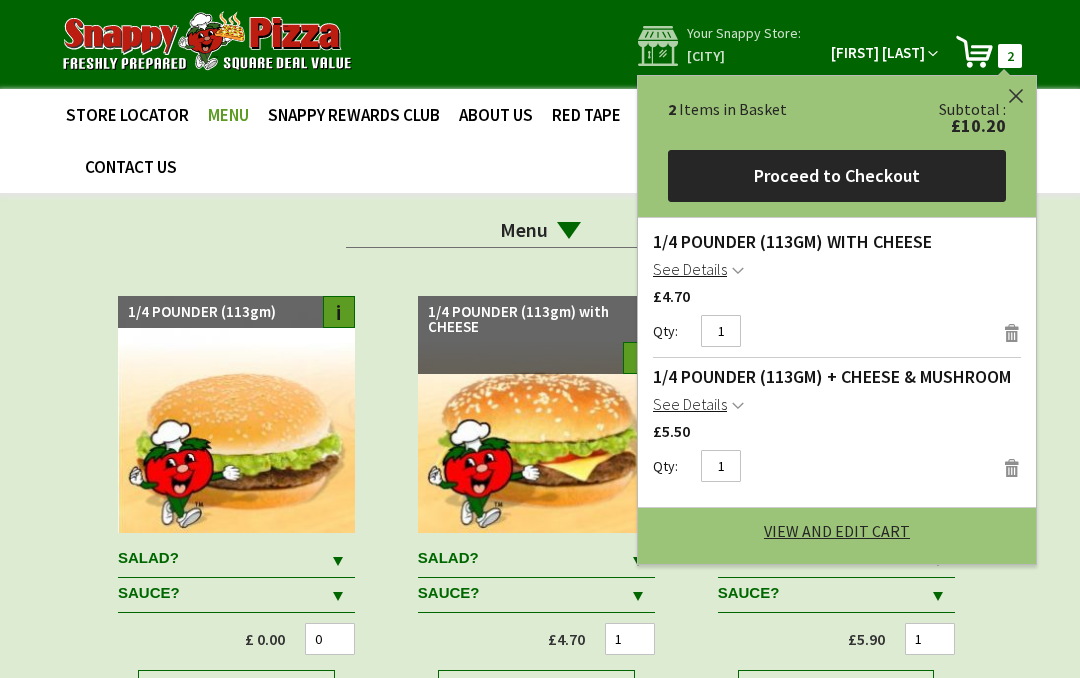 click on "Store Locator MENU Snappy Rewards Club About us Red Tape Food Guide Points Shop SNAPPY FRANCHISE Contact Us" at bounding box center [540, 141] 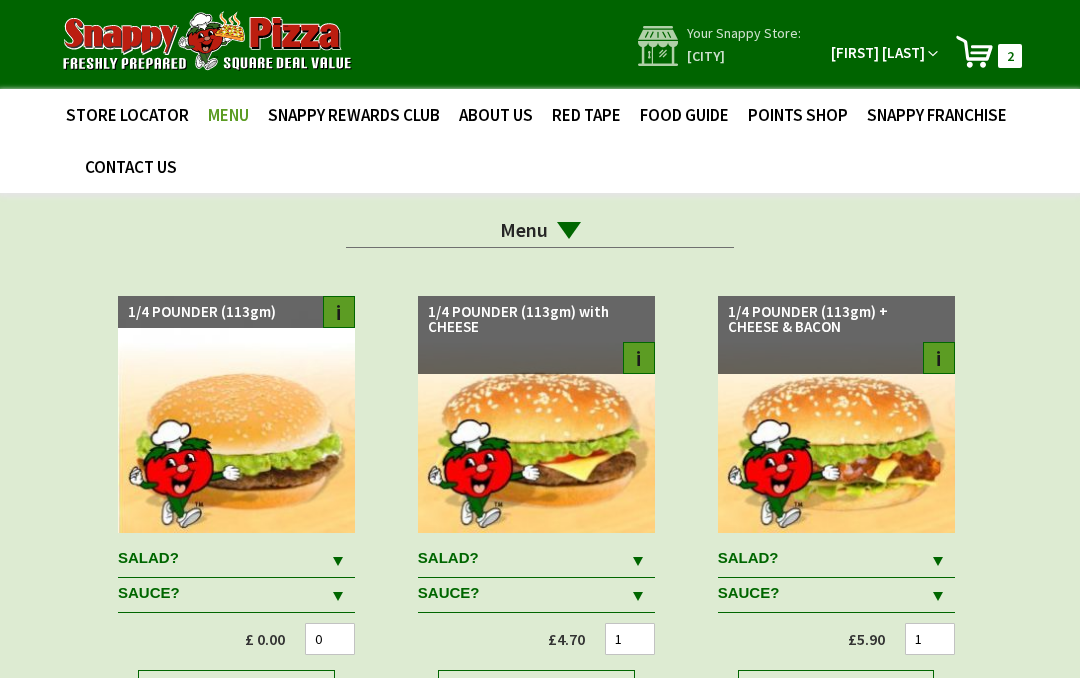 click at bounding box center [569, 230] 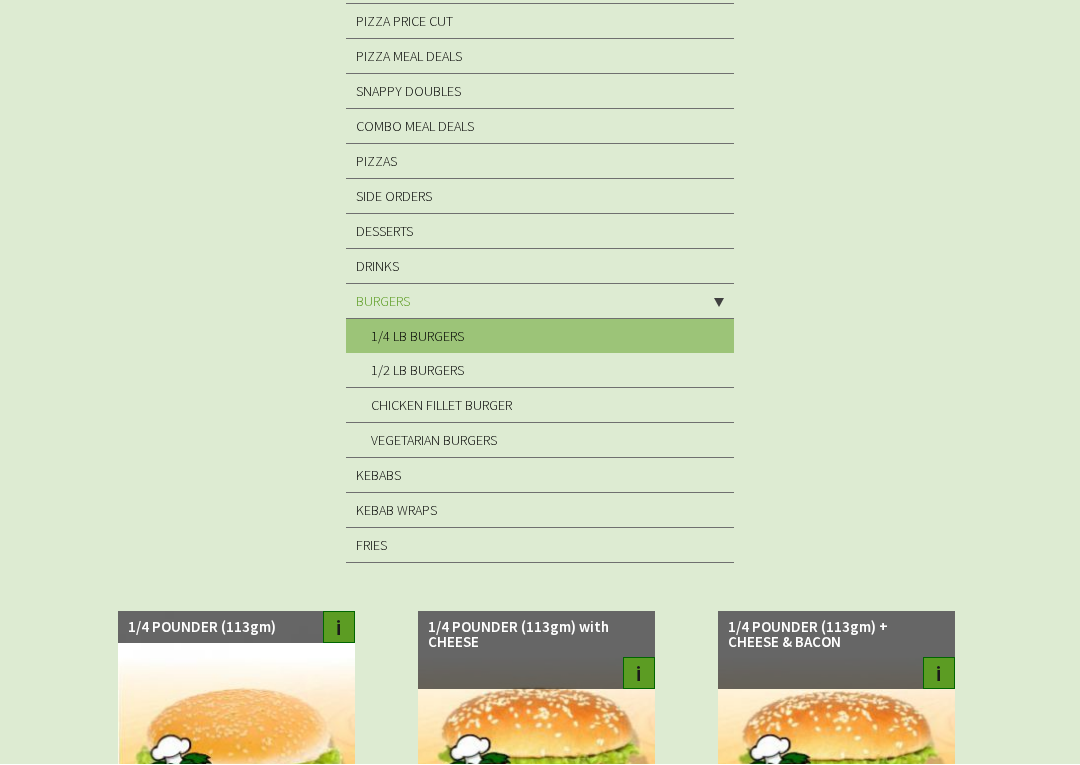 scroll, scrollTop: 244, scrollLeft: 0, axis: vertical 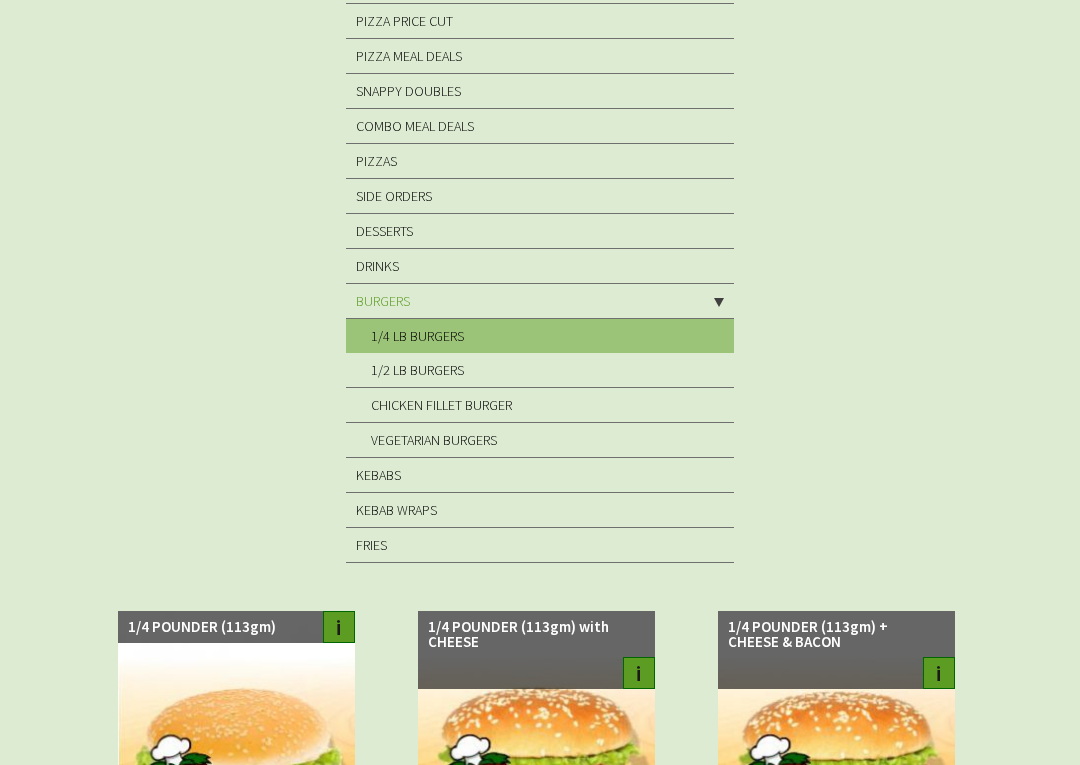 click on "FRIES" at bounding box center (540, 545) 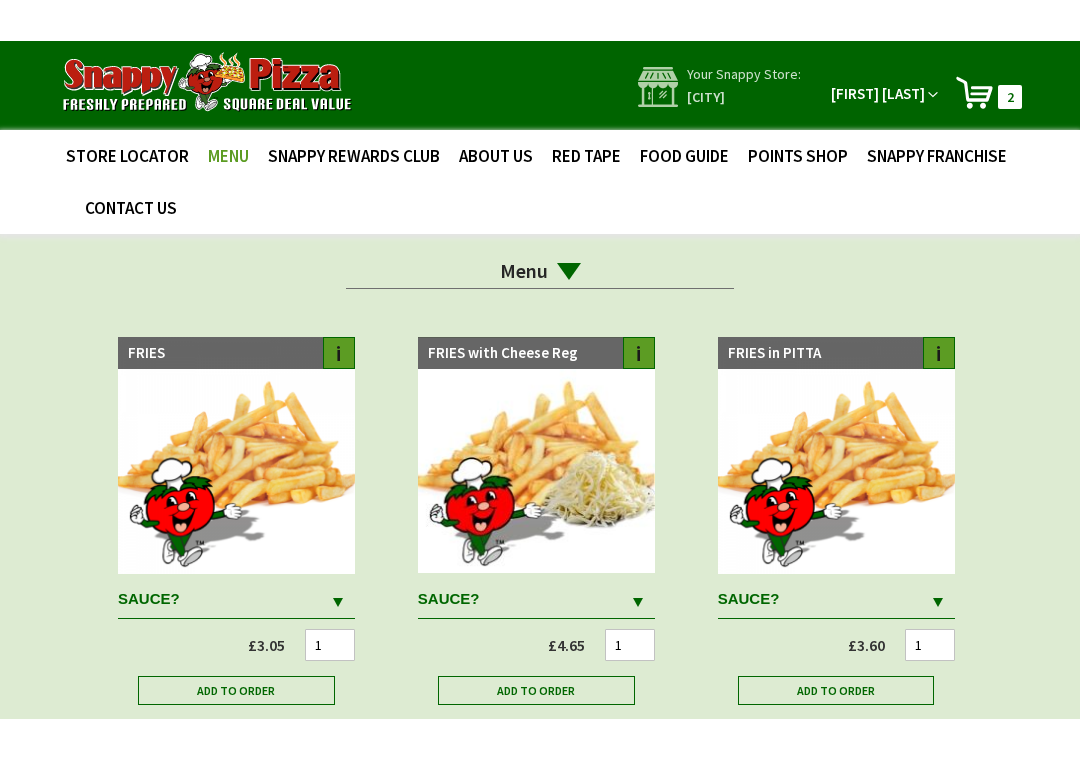 scroll, scrollTop: 0, scrollLeft: 0, axis: both 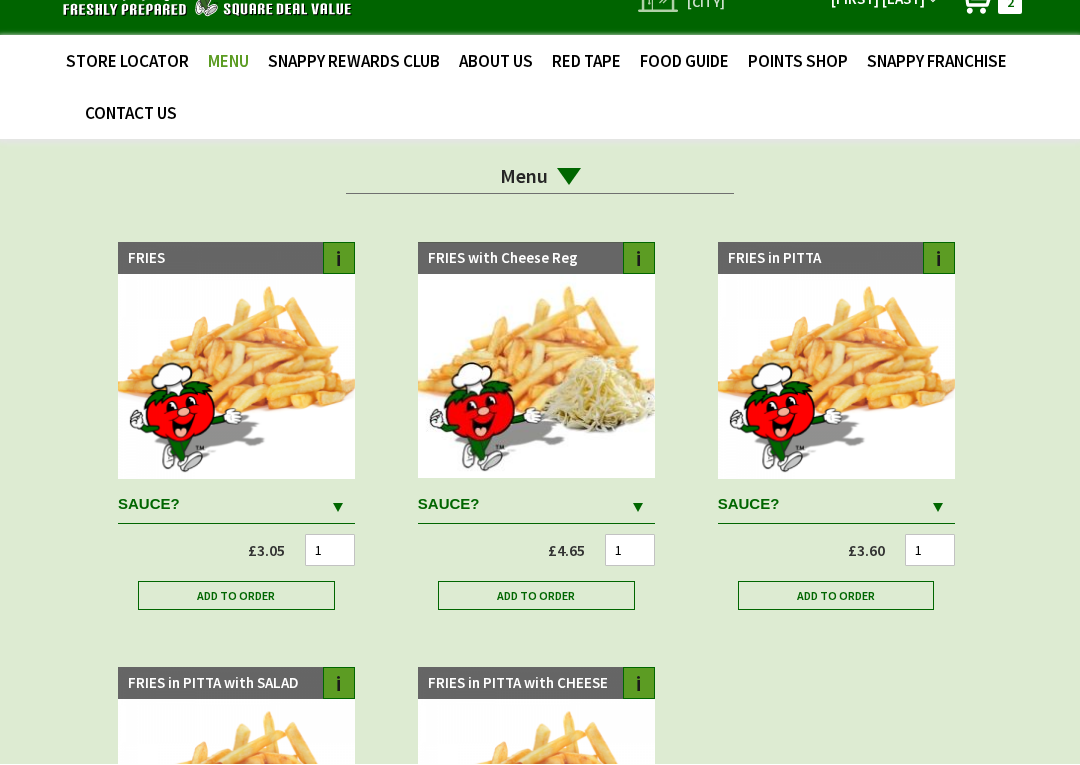 click at bounding box center [338, 508] 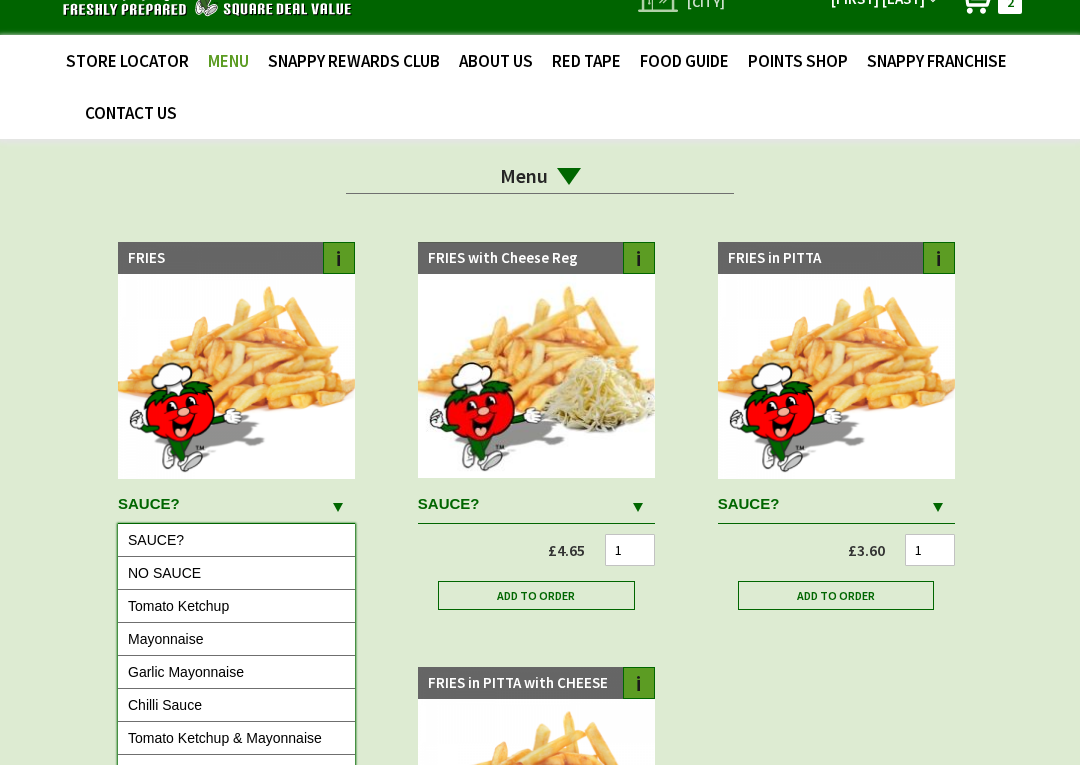 click on "NO SAUCE" at bounding box center (236, 573) 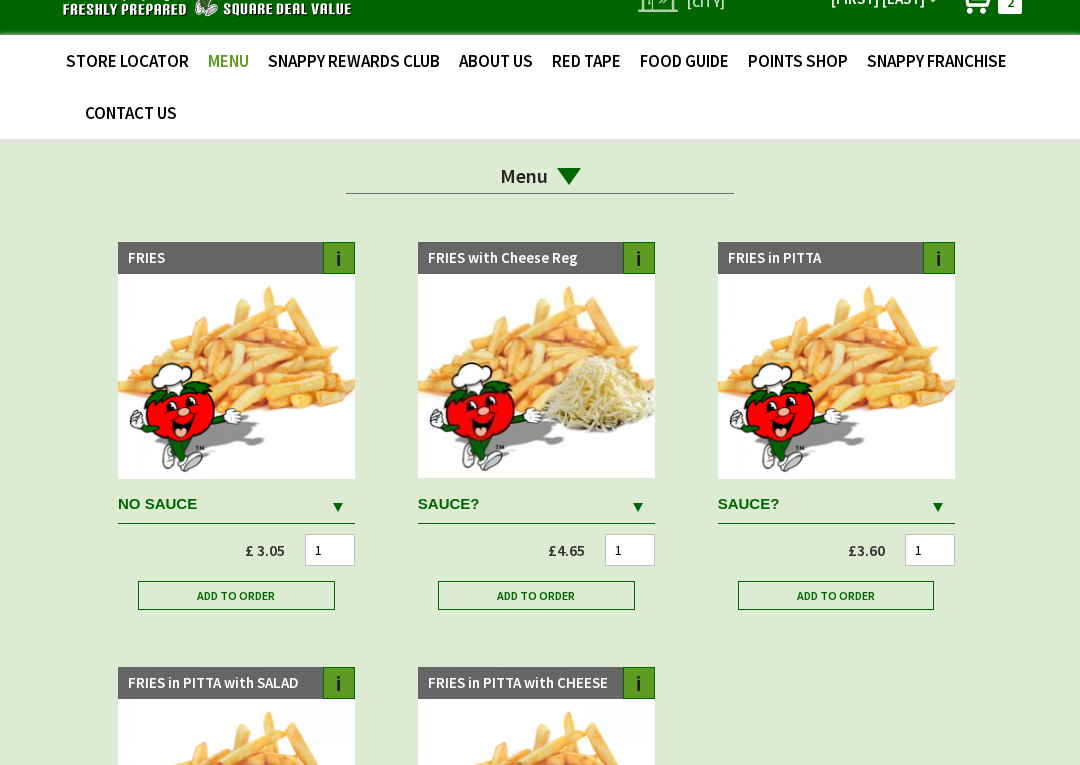 click on "Add to Order" at bounding box center [236, 595] 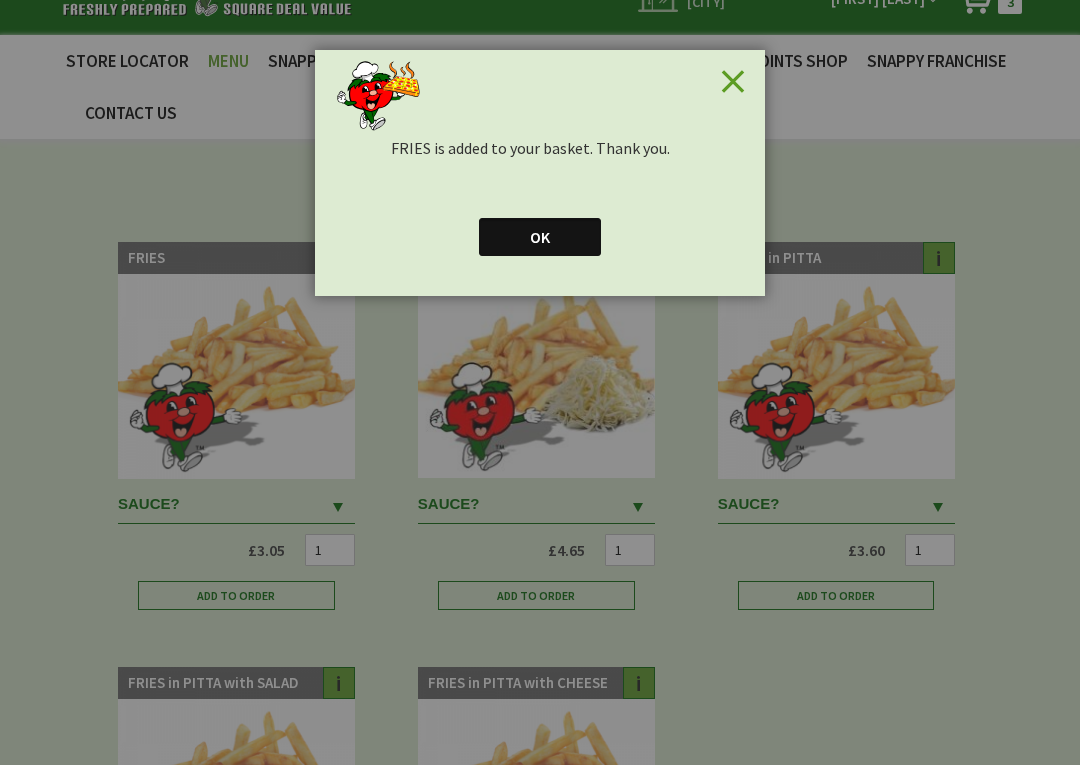 click on "OK" at bounding box center [540, 237] 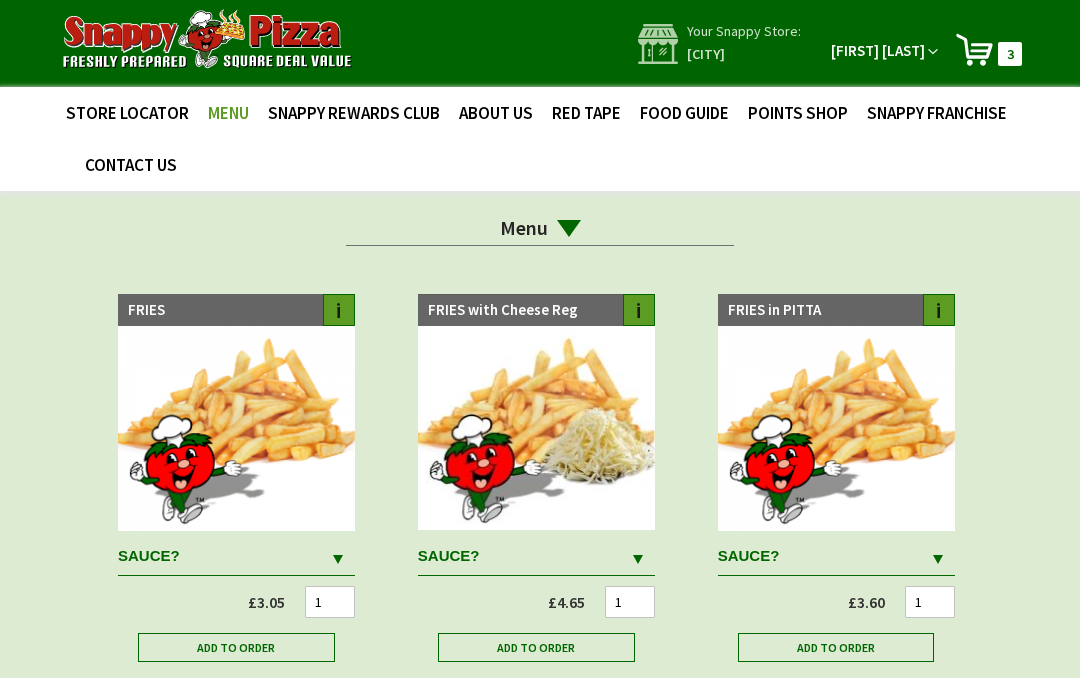 scroll, scrollTop: 0, scrollLeft: 0, axis: both 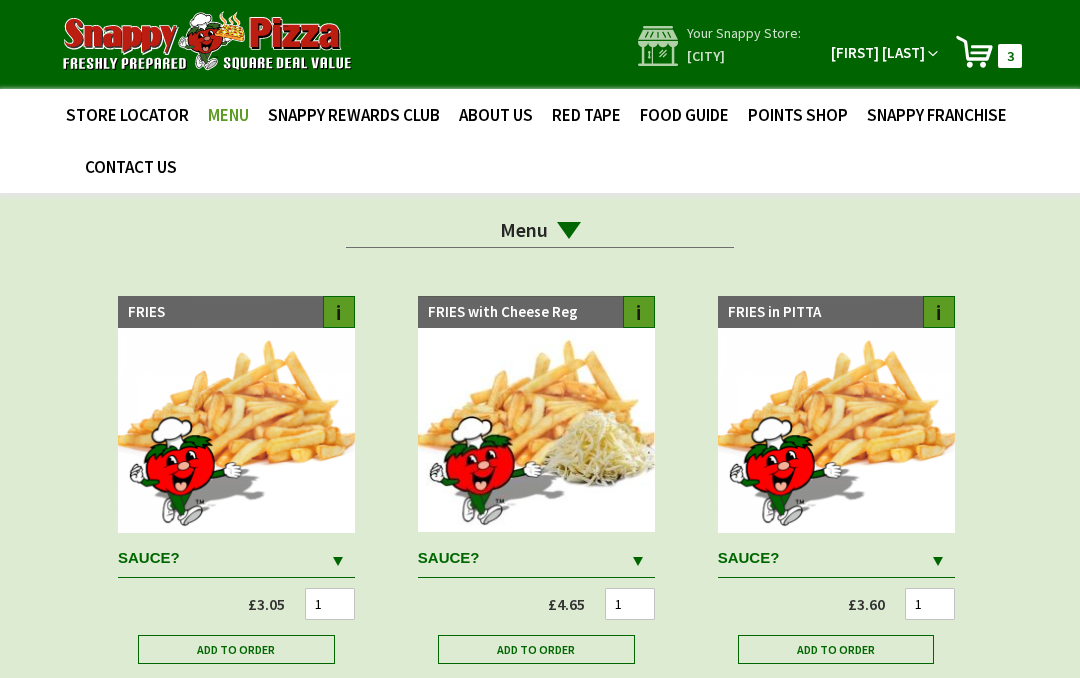 click on "3
3
items" at bounding box center [1010, 56] 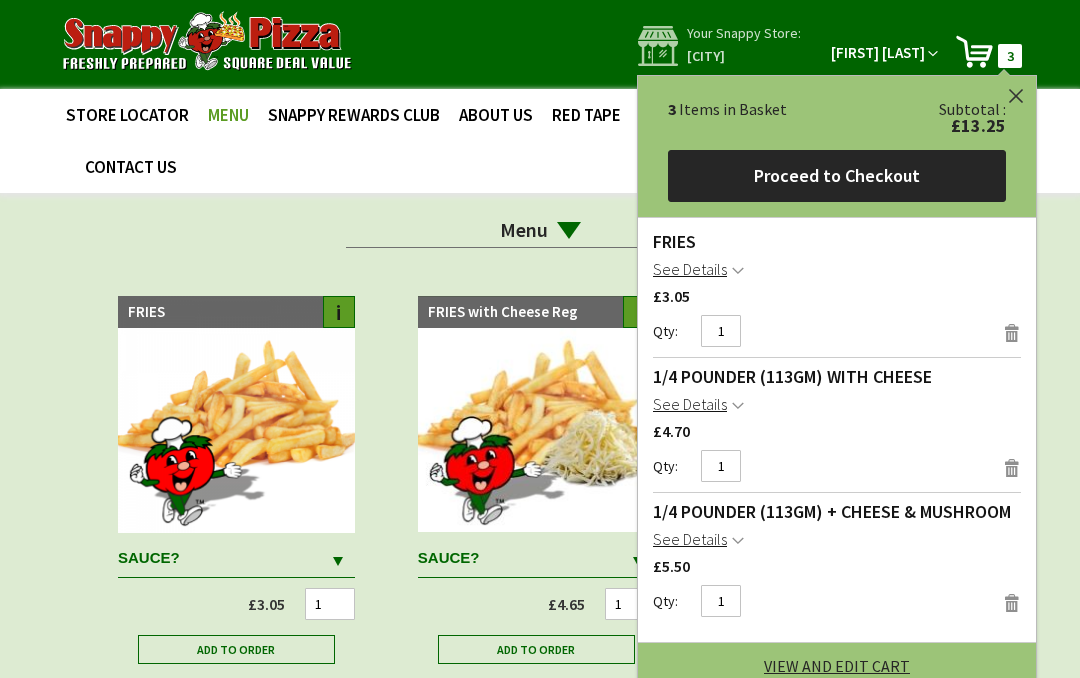 click on "Store Locator MENU Snappy Rewards Club About us Red Tape Food Guide Points Shop SNAPPY FRANCHISE Contact Us" at bounding box center [540, 141] 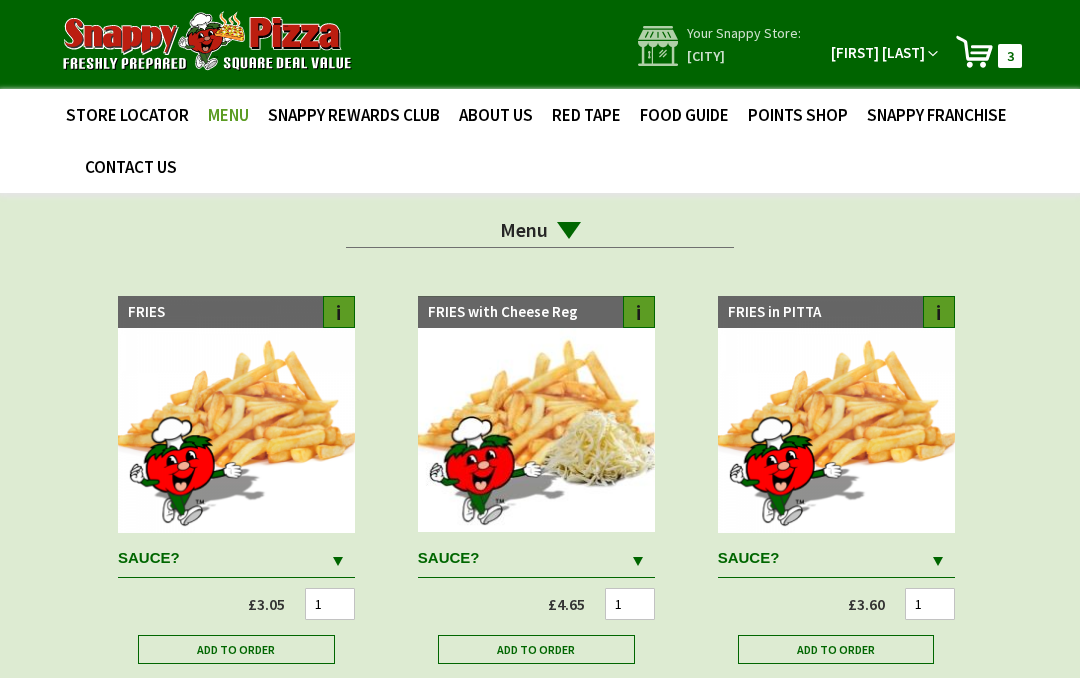 click at bounding box center [569, 230] 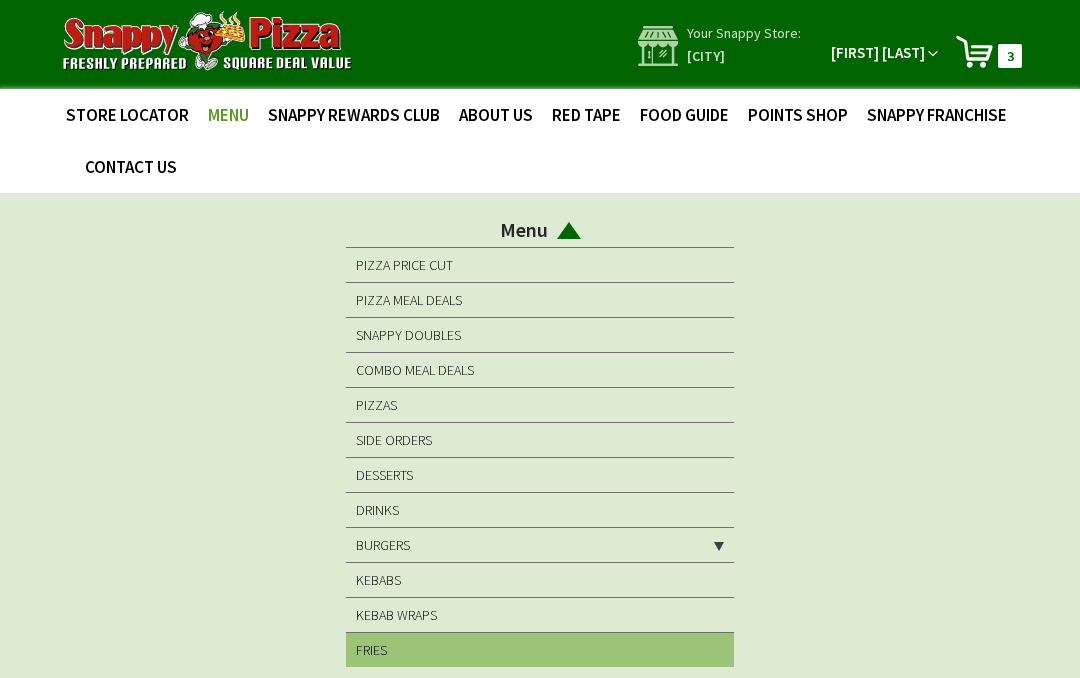 click on "SIDE ORDERS" at bounding box center (540, 440) 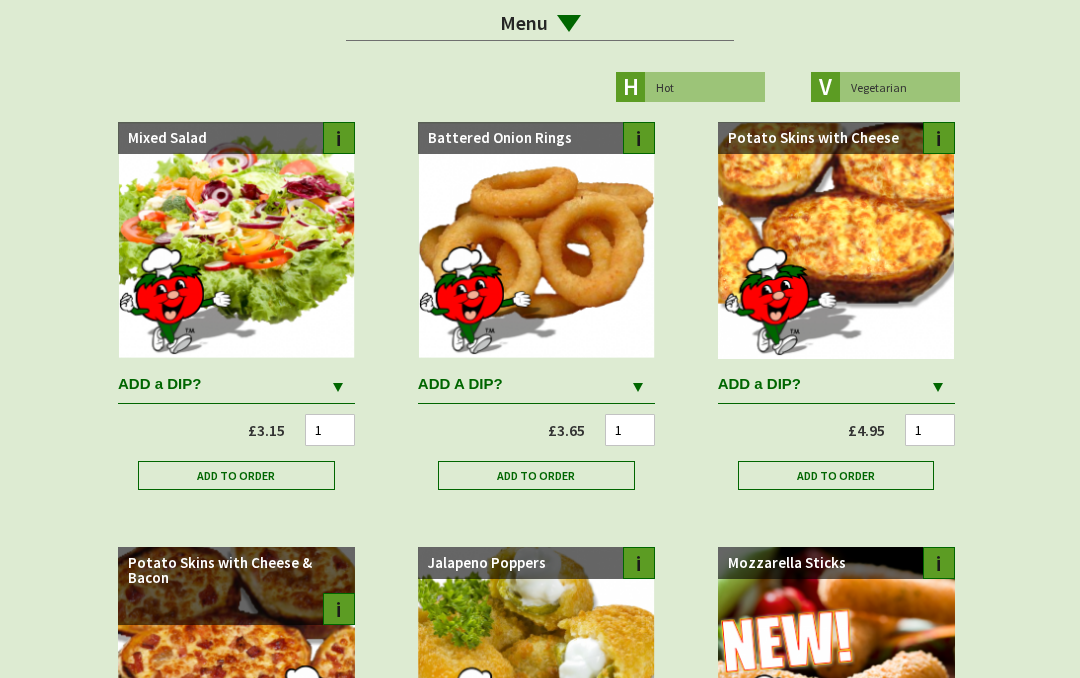 scroll, scrollTop: 199, scrollLeft: 0, axis: vertical 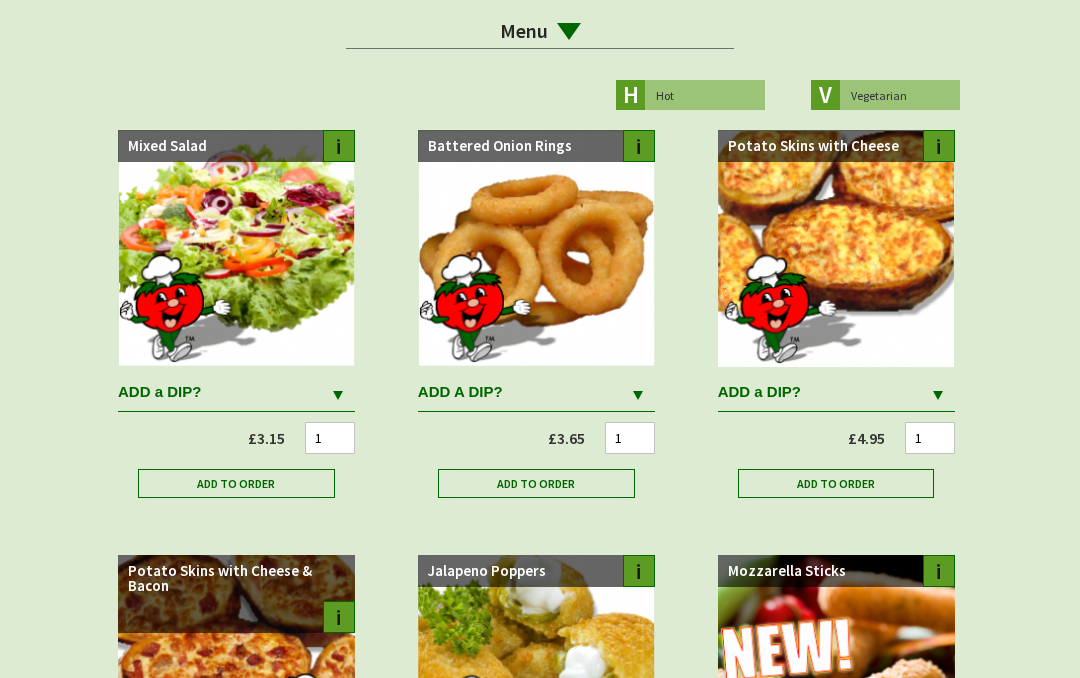 click at bounding box center (638, 394) 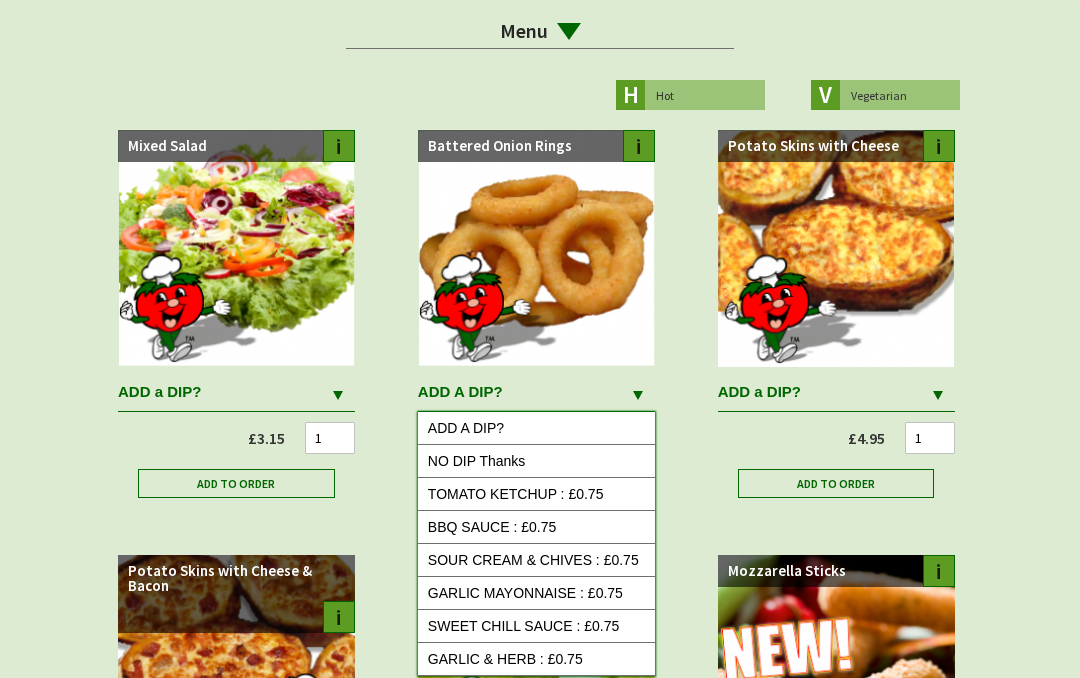 click on "NO DIP Thanks" at bounding box center [536, 461] 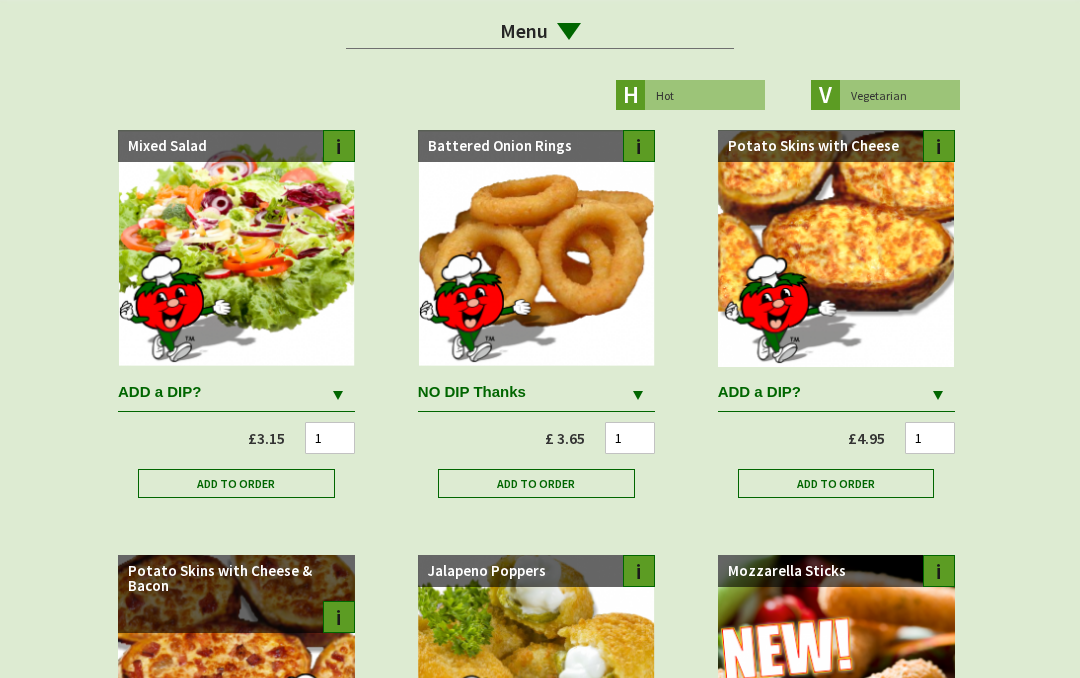 click on "Add to Order" at bounding box center (536, 483) 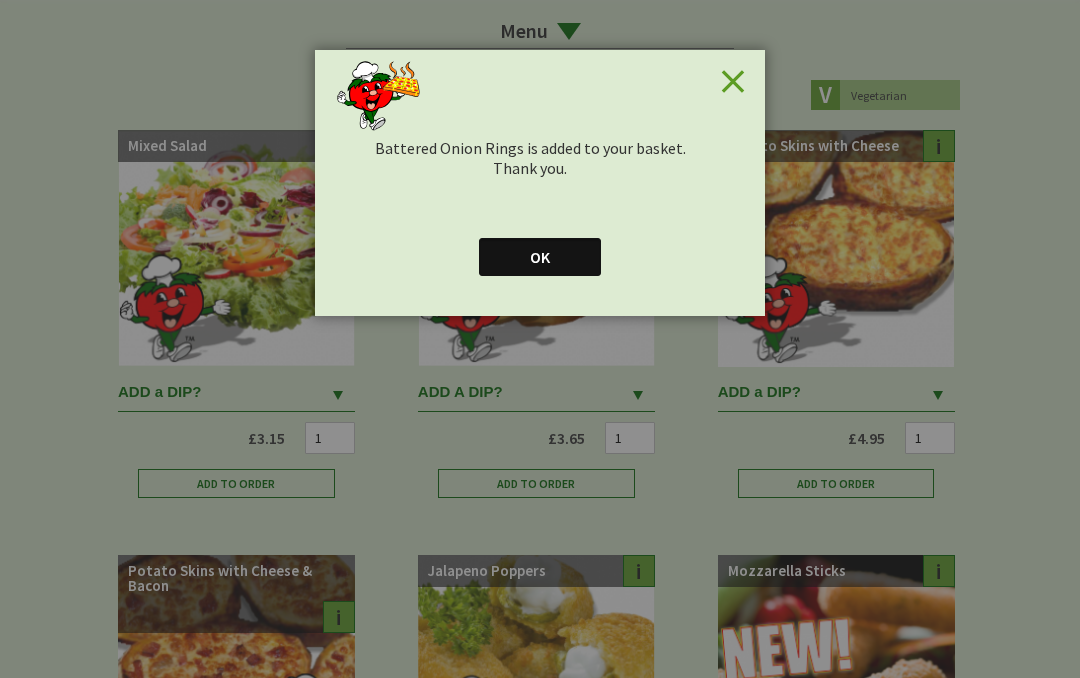 click on "OK" at bounding box center [540, 257] 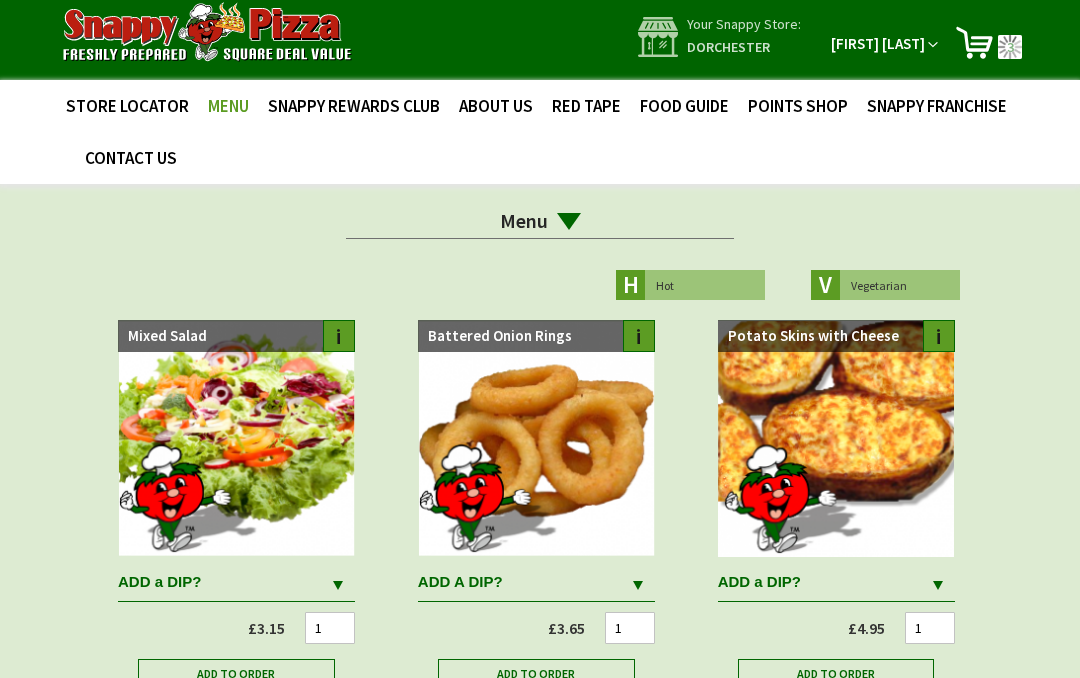 scroll, scrollTop: 0, scrollLeft: 0, axis: both 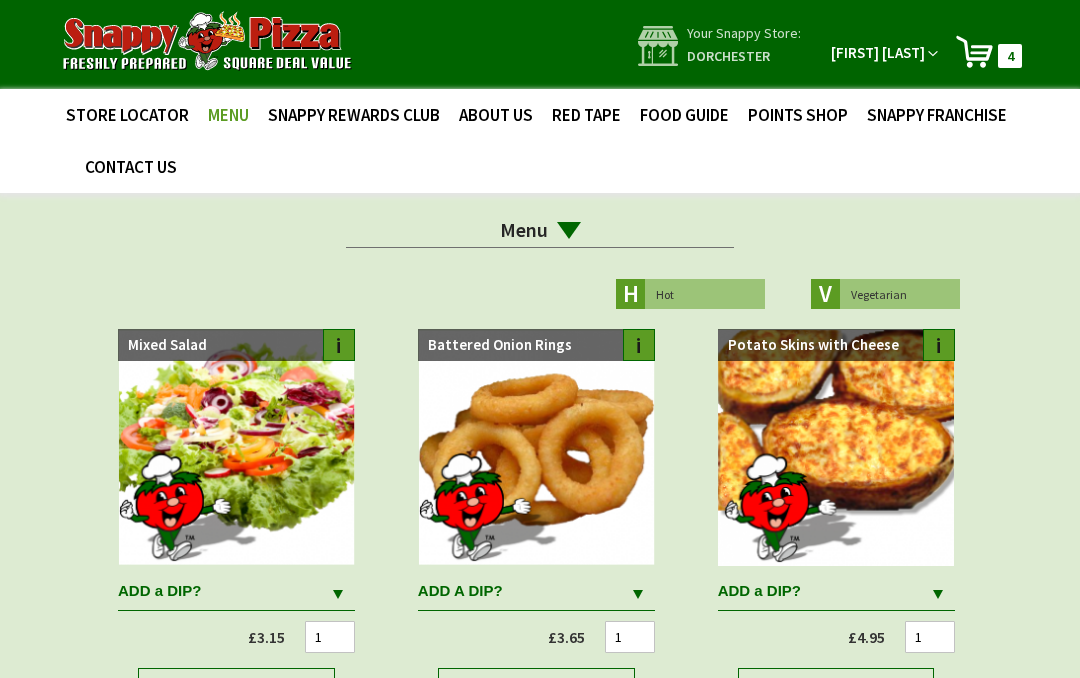 click on "My Cart
4
4
items" at bounding box center [988, 51] 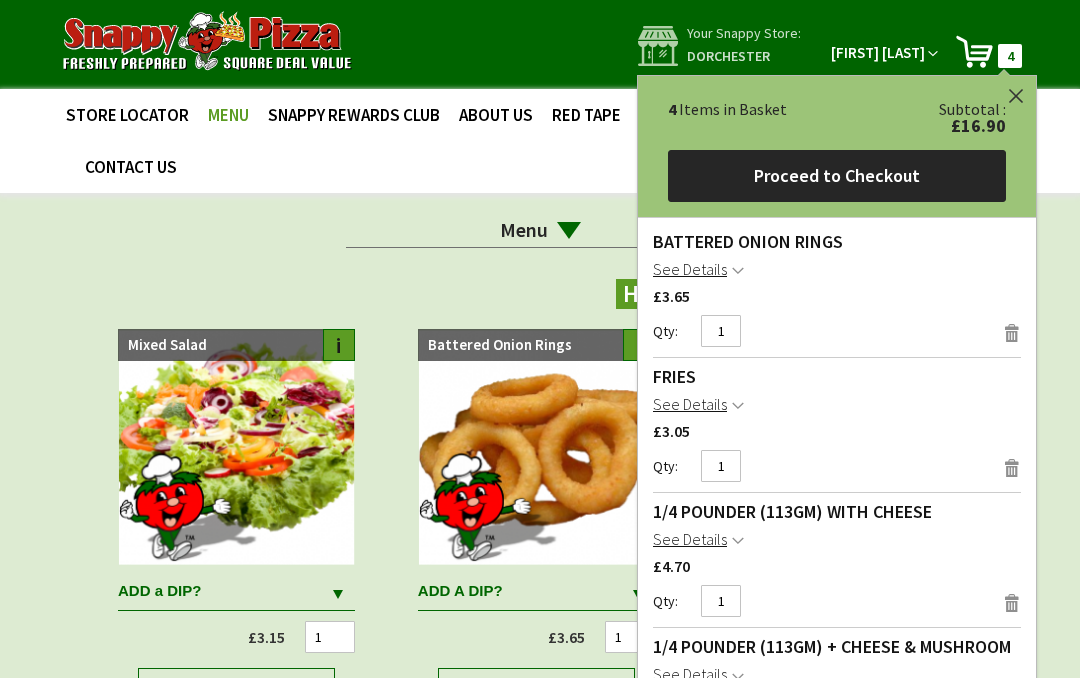 click on "Proceed to Checkout" at bounding box center [837, 176] 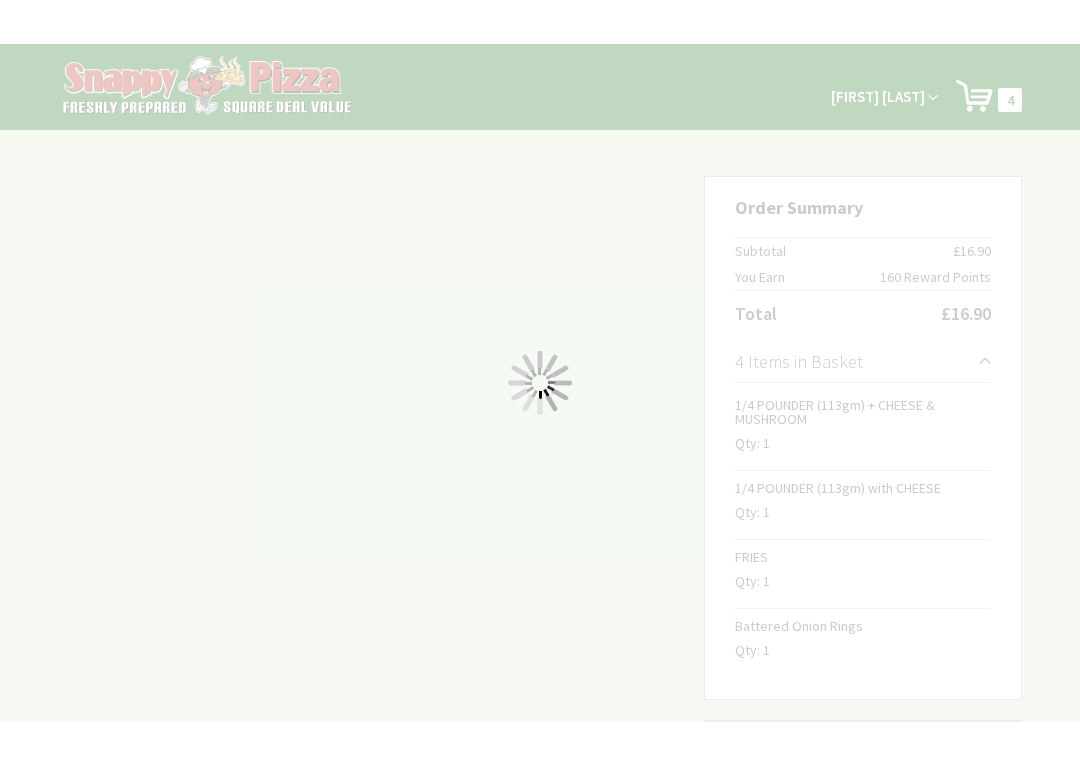scroll, scrollTop: 0, scrollLeft: 0, axis: both 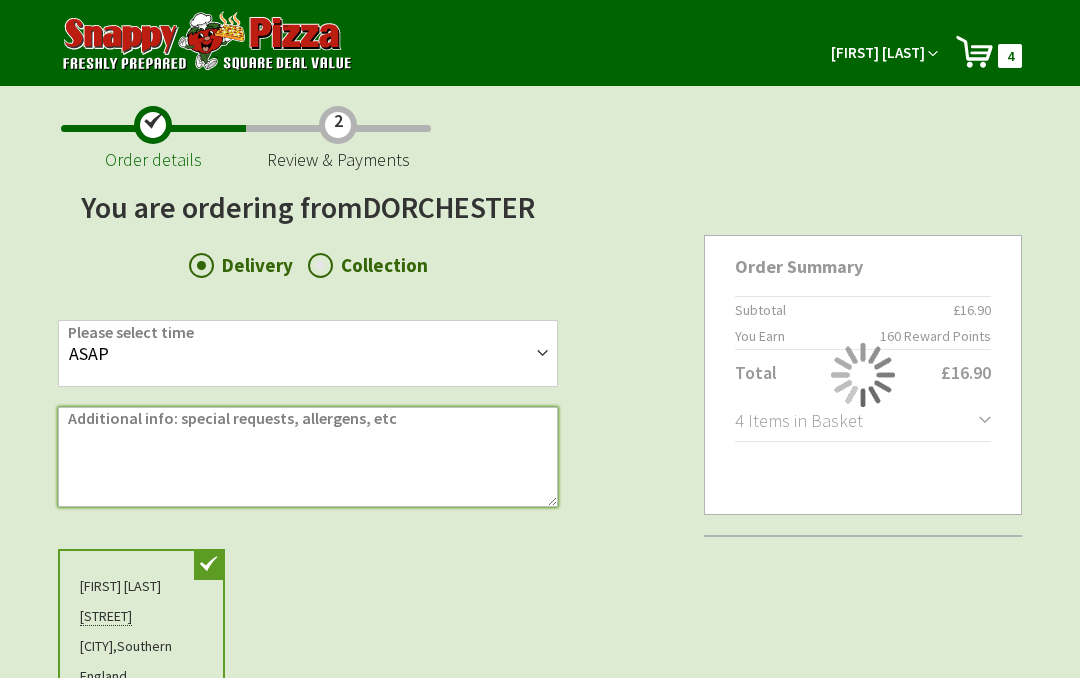 click on "Additional info: special requests, allergens, etc" at bounding box center [308, 457] 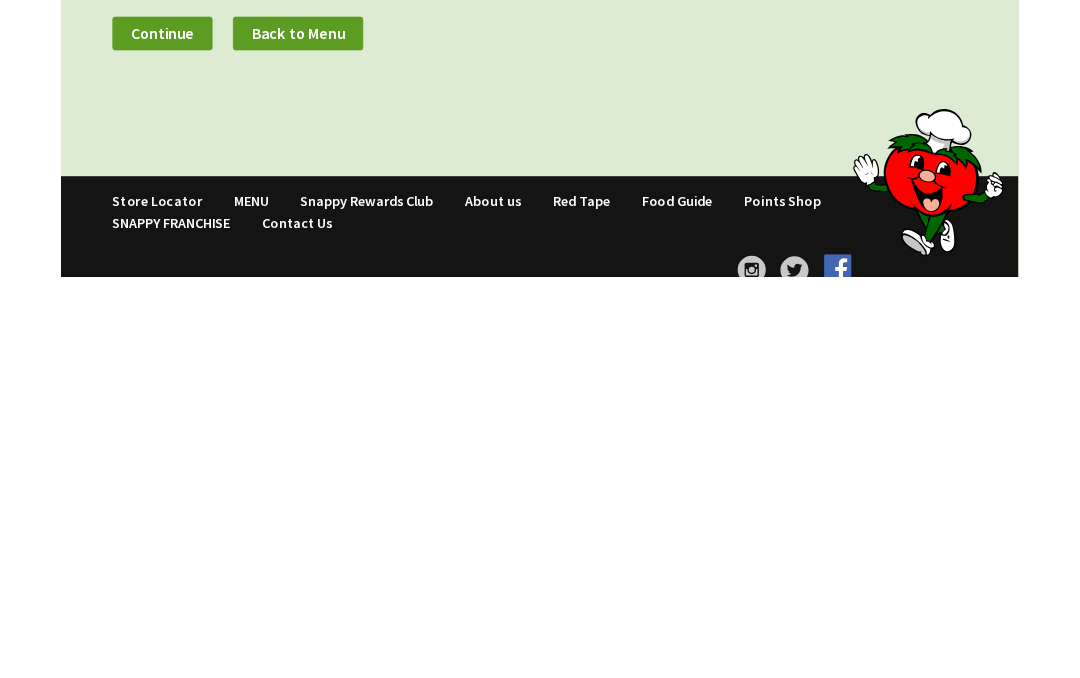 scroll, scrollTop: 474, scrollLeft: 0, axis: vertical 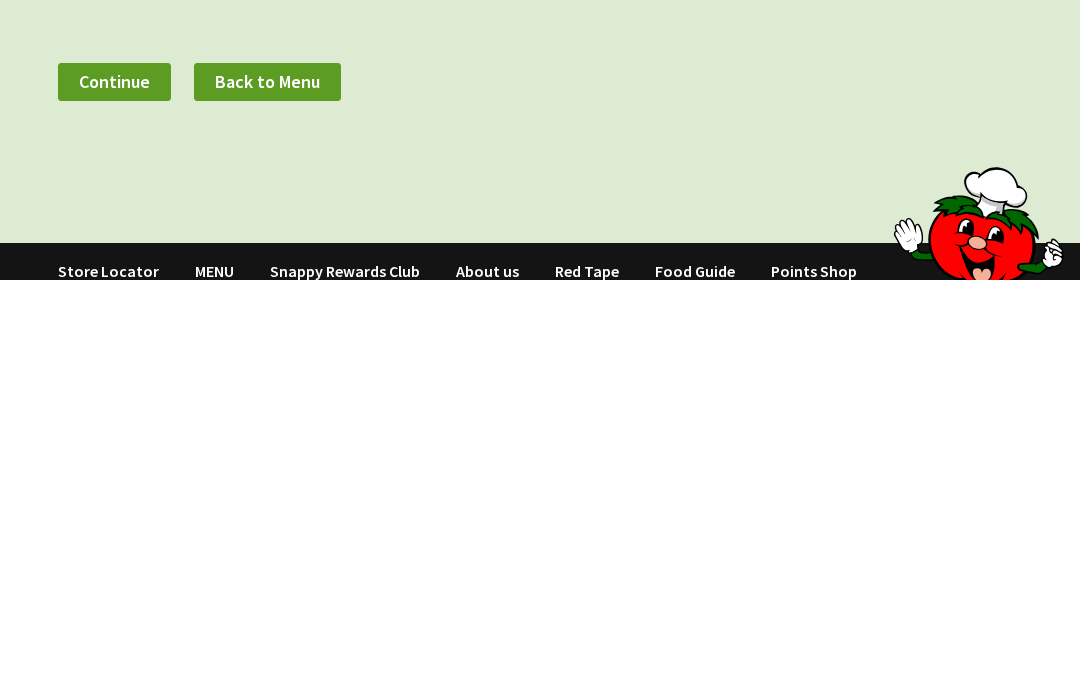 type on "On pineapple burger - lettuce, onion and tomato please." 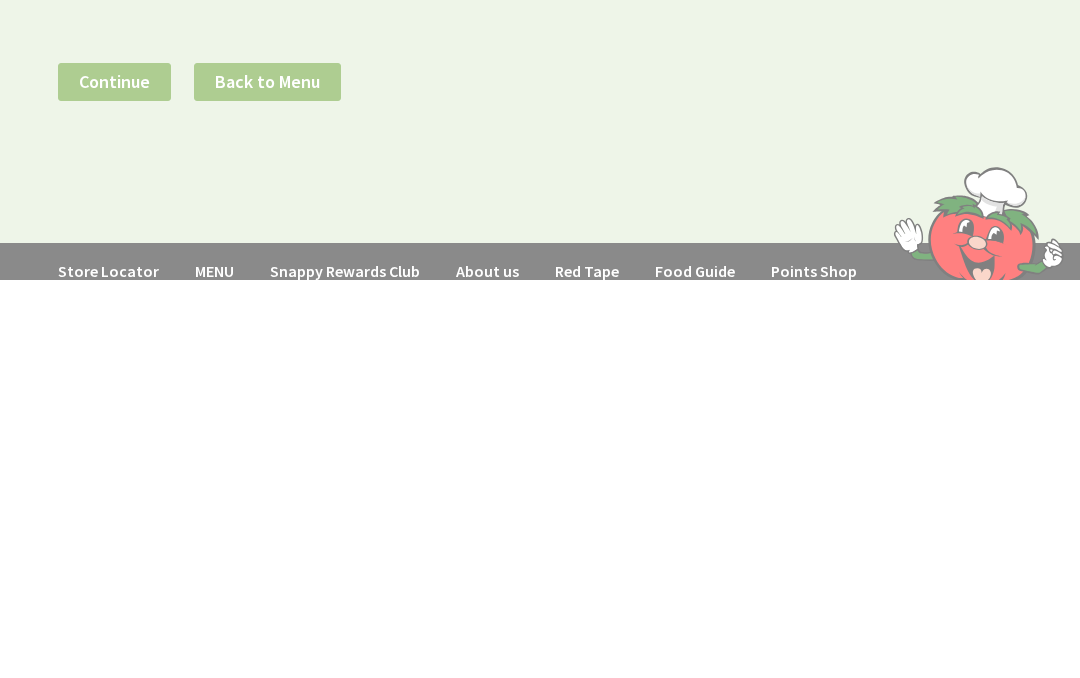 scroll, scrollTop: 594, scrollLeft: 0, axis: vertical 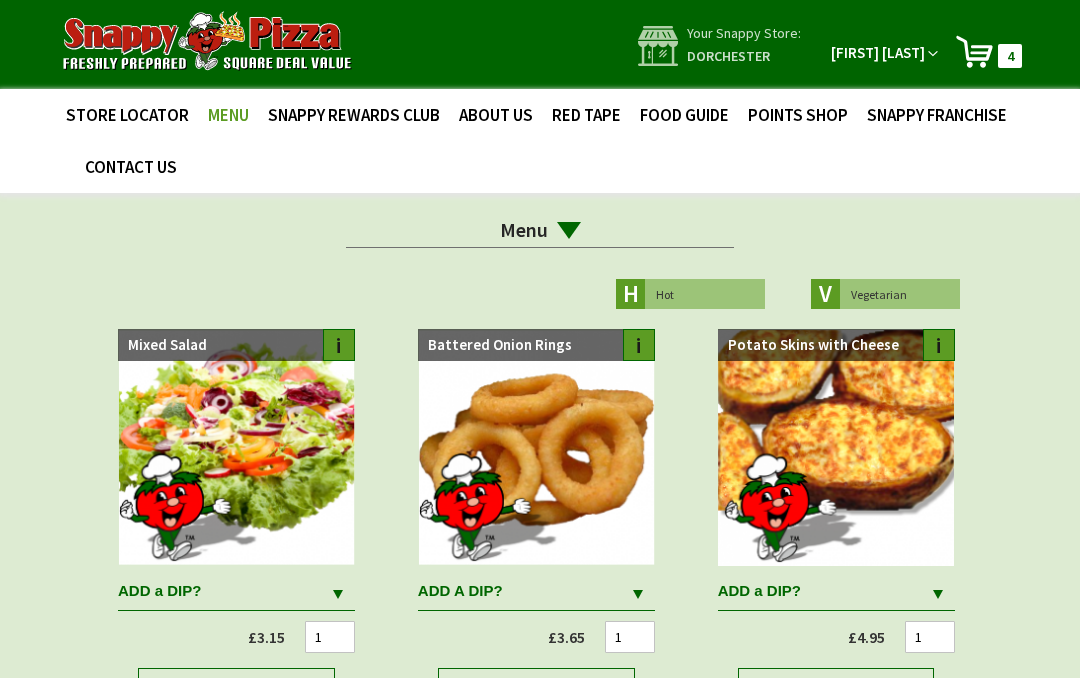 click on "4
4
items" at bounding box center (1010, 56) 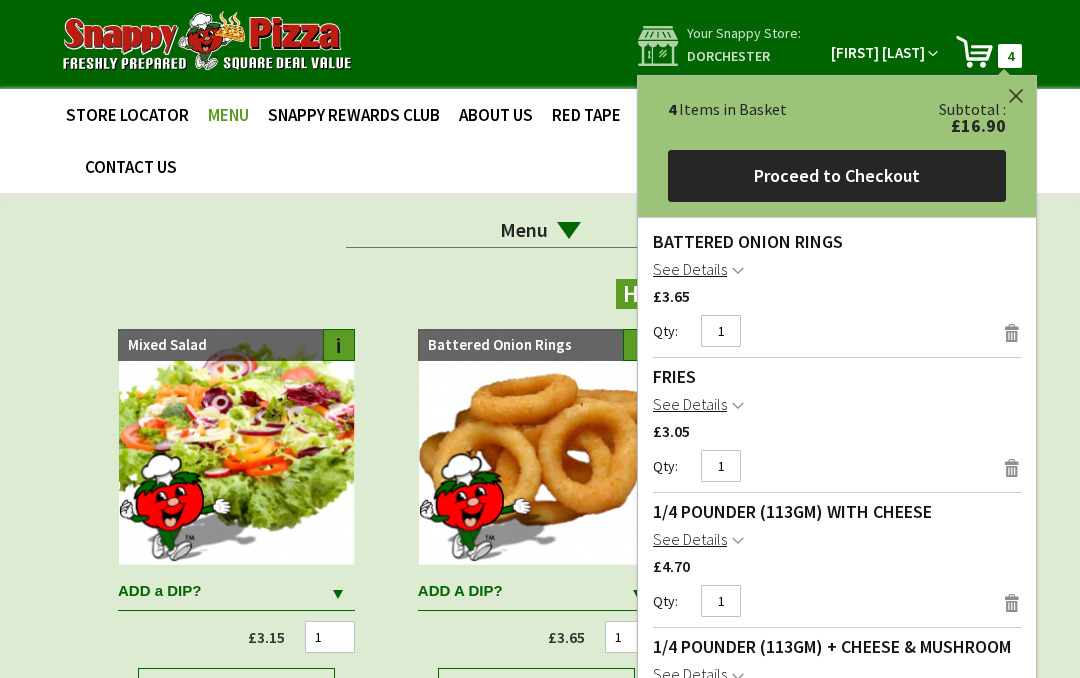click on "Proceed to Checkout" at bounding box center (837, 176) 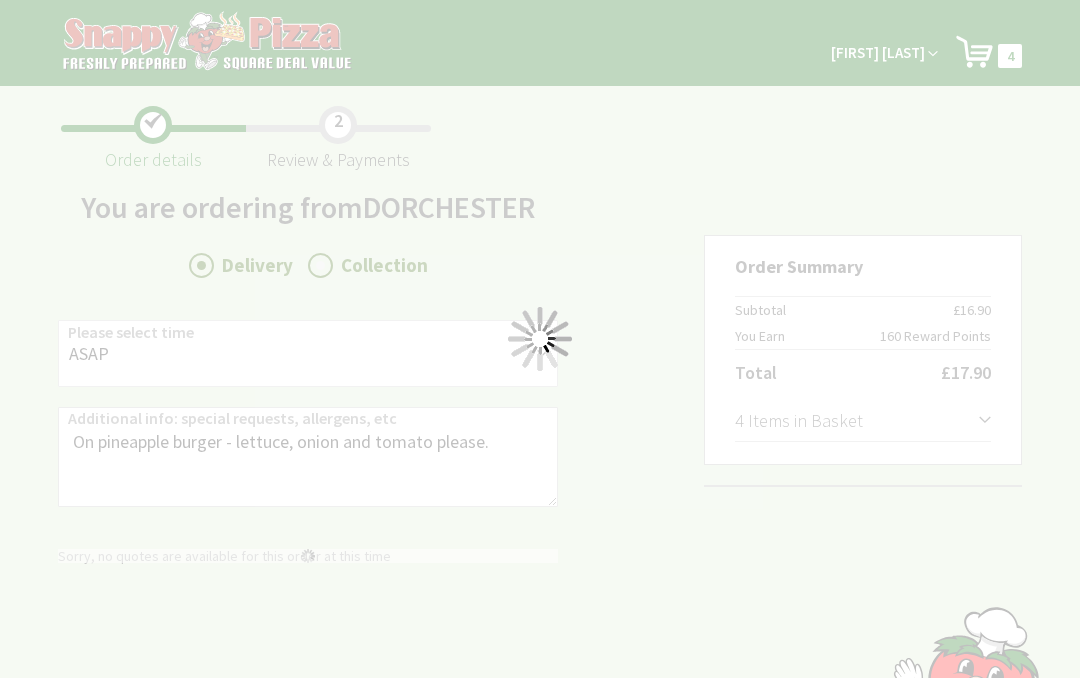 scroll, scrollTop: 0, scrollLeft: 0, axis: both 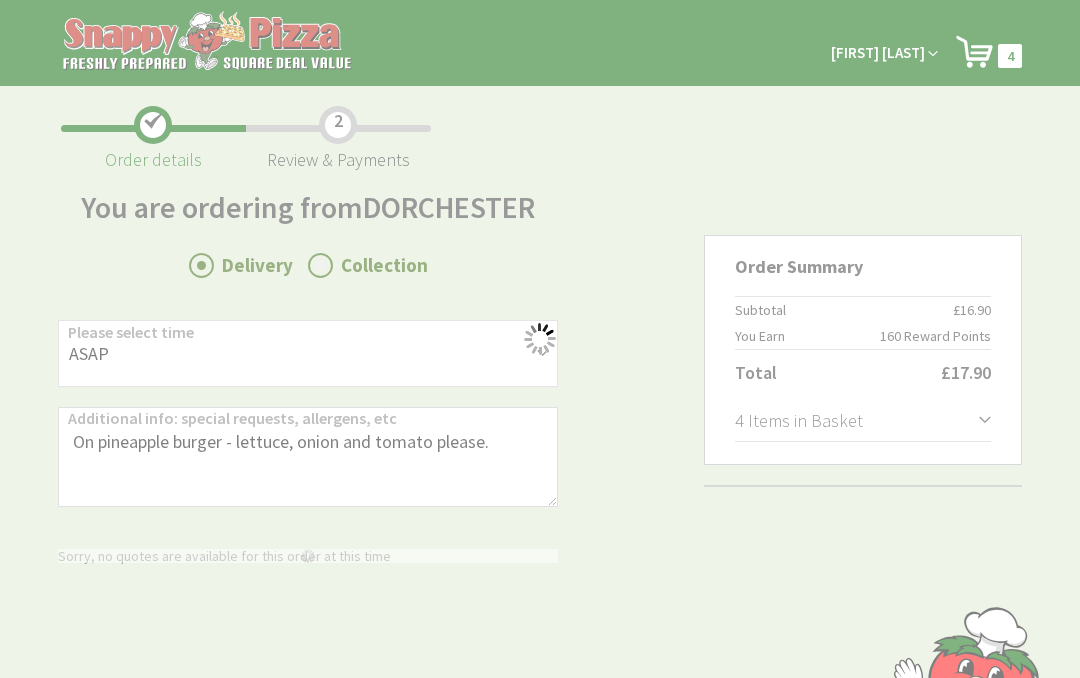 click on "Please wait..." at bounding box center (540, 339) 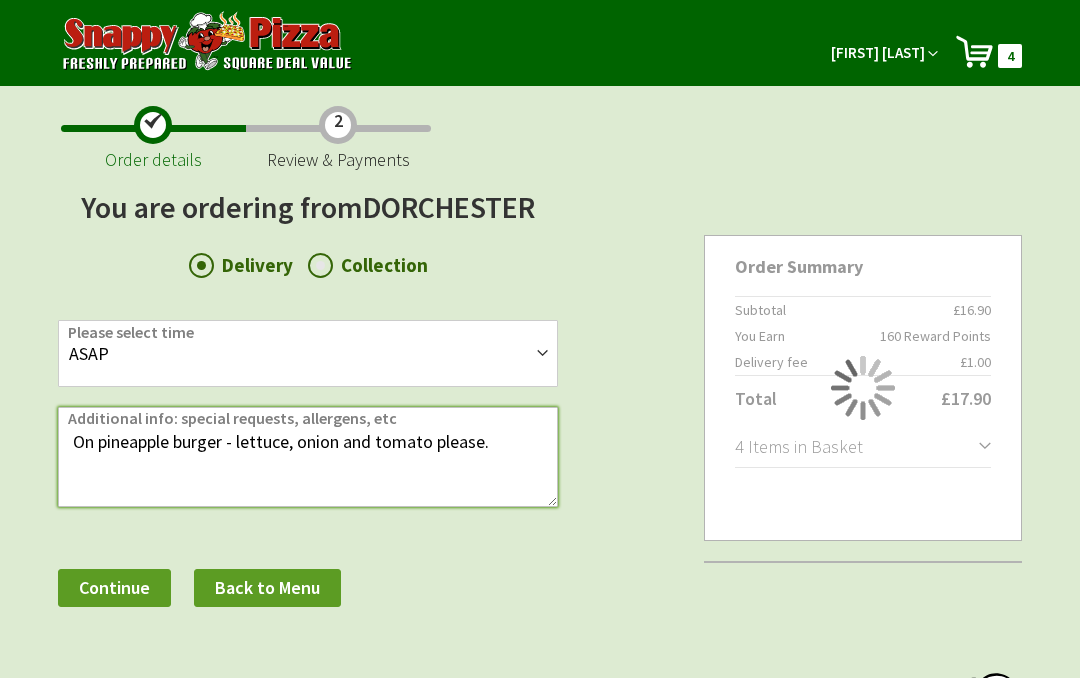 click on "On pineapple burger - lettuce, onion and tomato please." at bounding box center (308, 457) 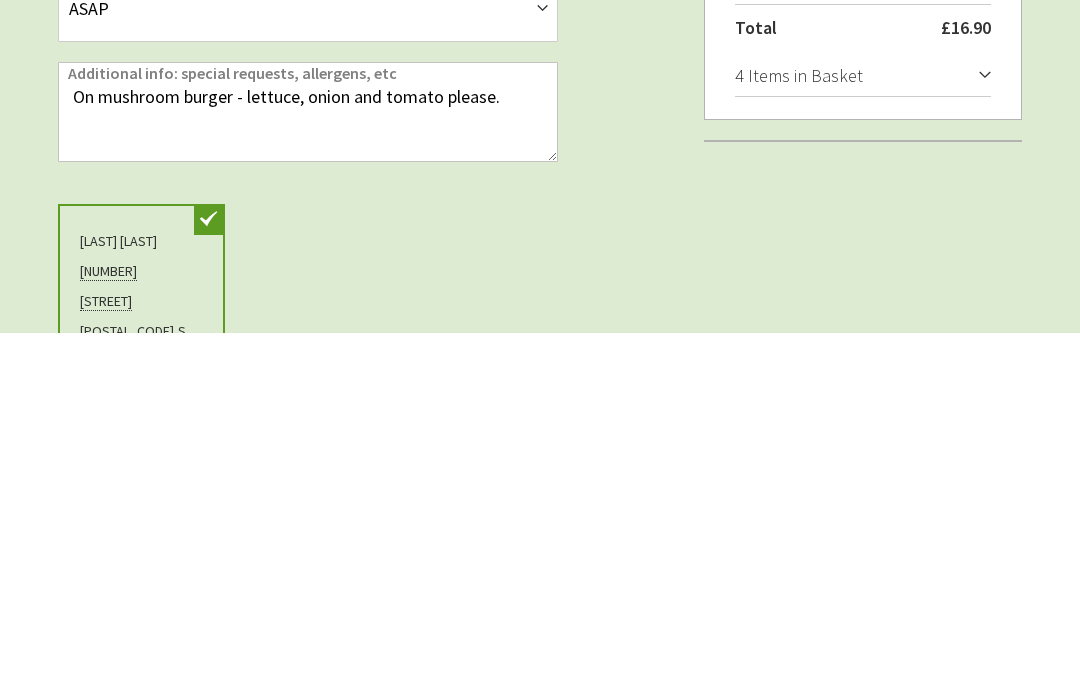 scroll, scrollTop: 345, scrollLeft: 0, axis: vertical 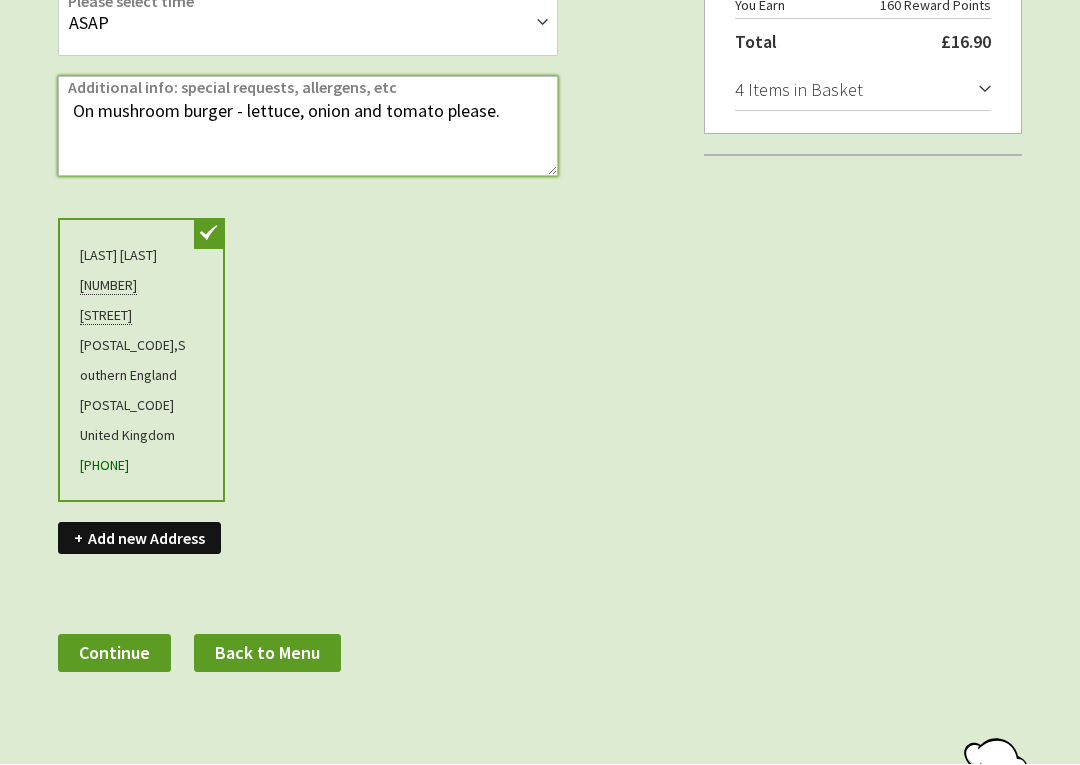 type on "On mushroom burger - lettuce, onion and tomato please." 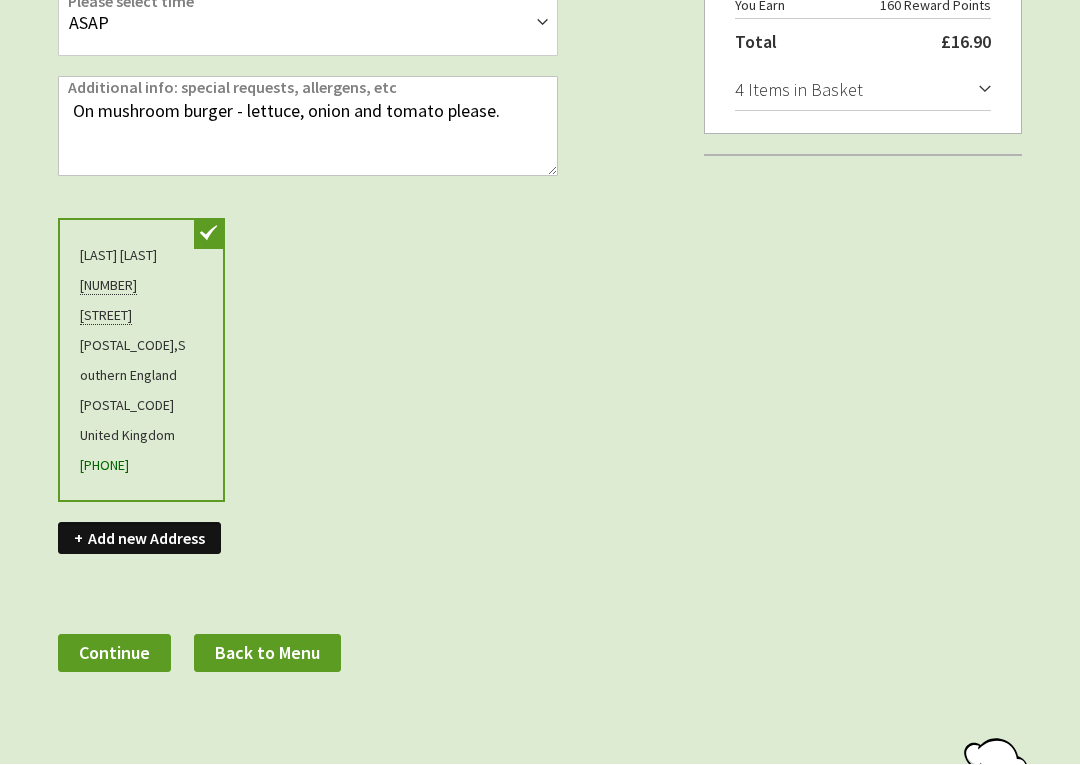 click on "Continue" at bounding box center (114, 653) 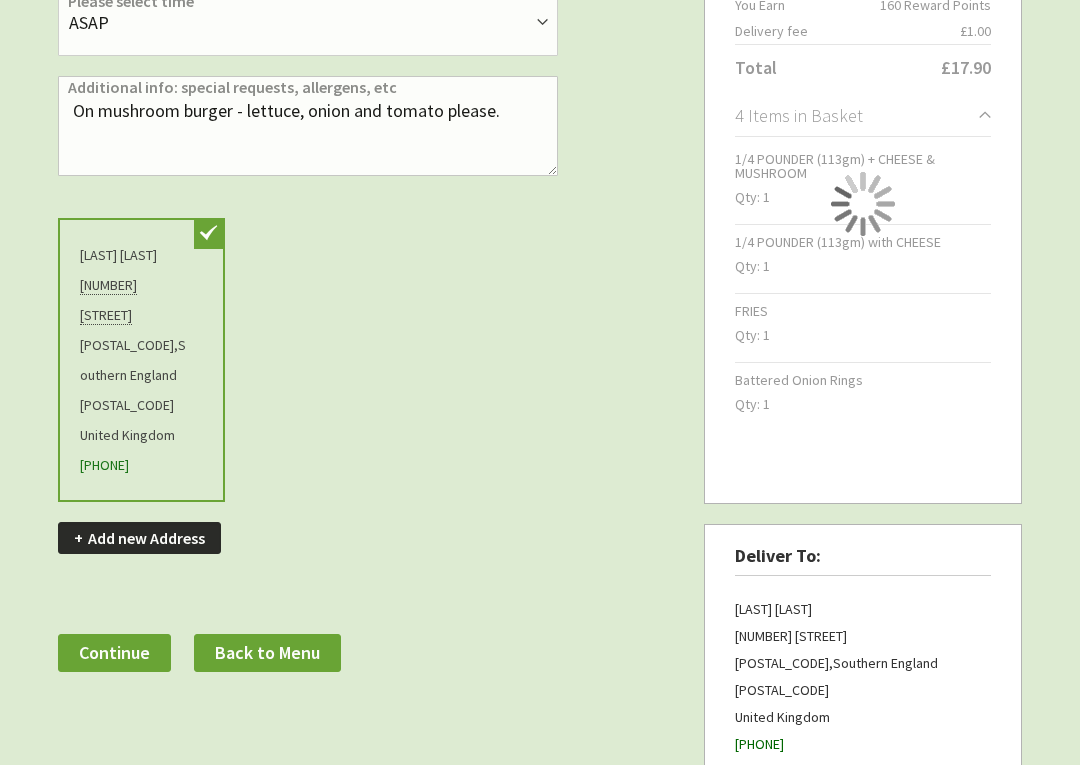 scroll, scrollTop: 0, scrollLeft: 0, axis: both 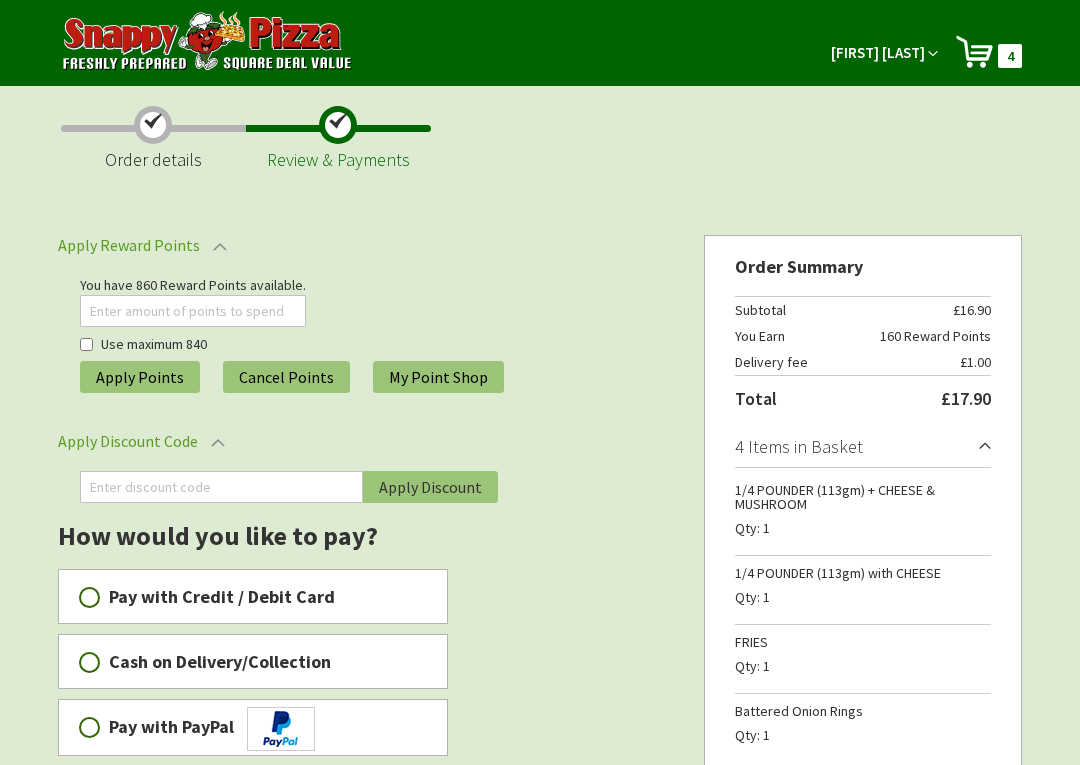 click on "Use maximum   840" at bounding box center (86, 344) 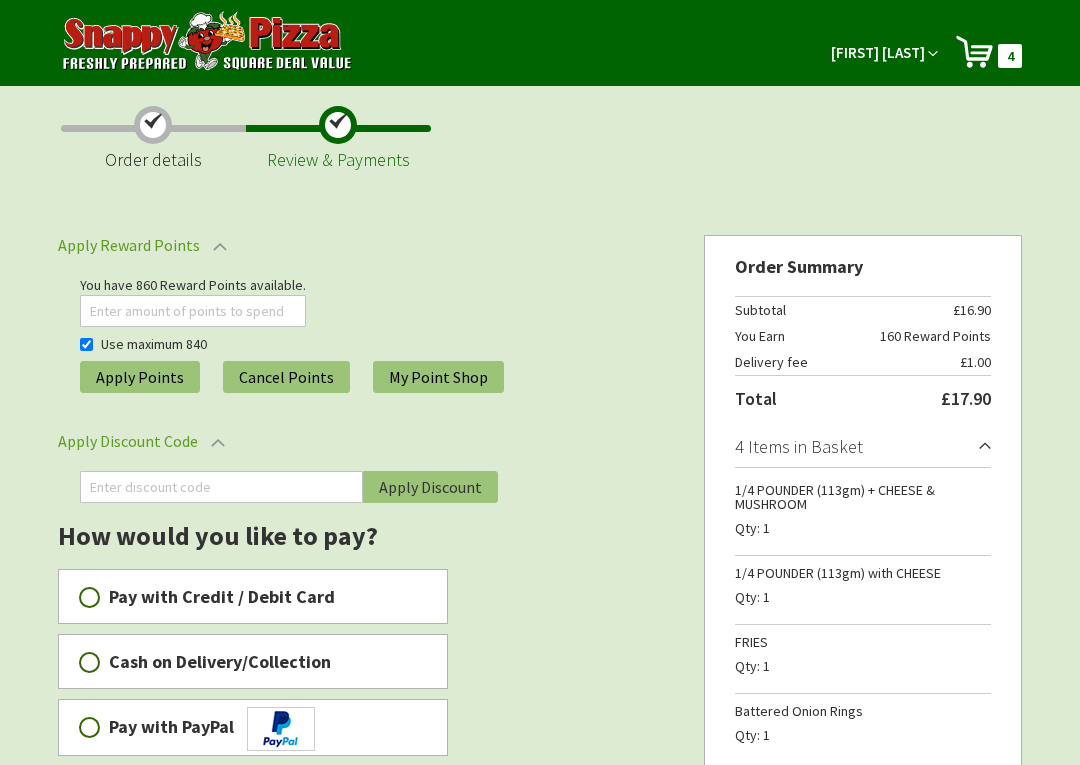 checkbox on "true" 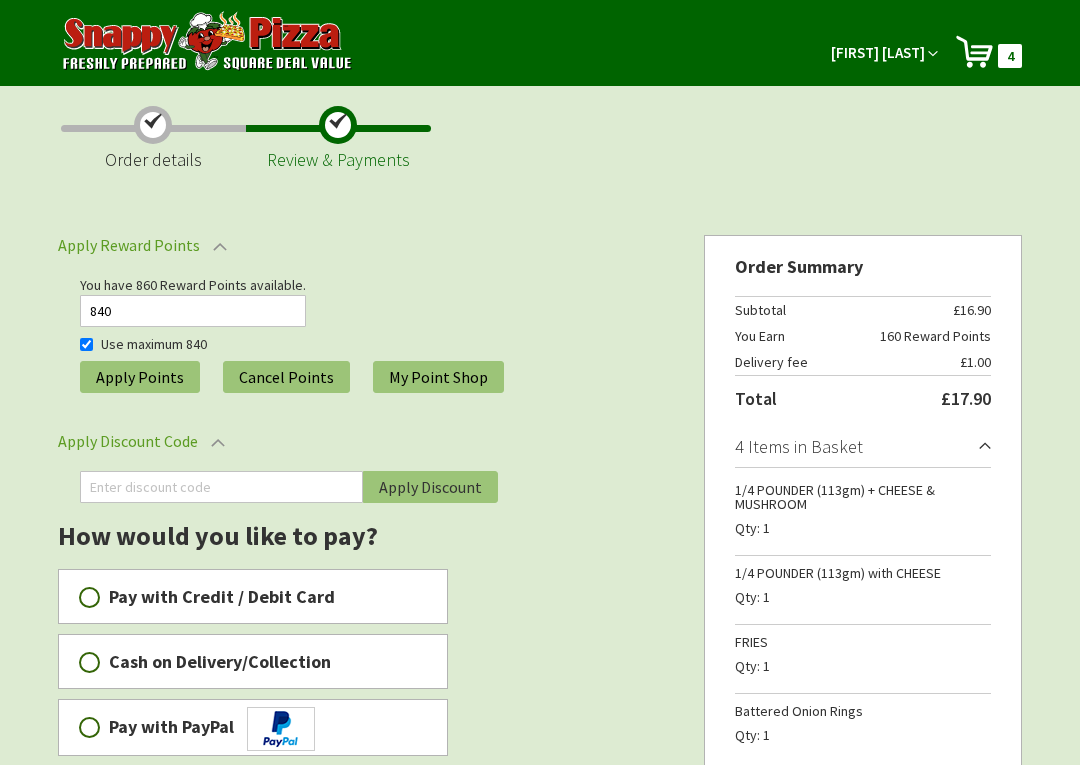 click on "Apply Points" at bounding box center (140, 377) 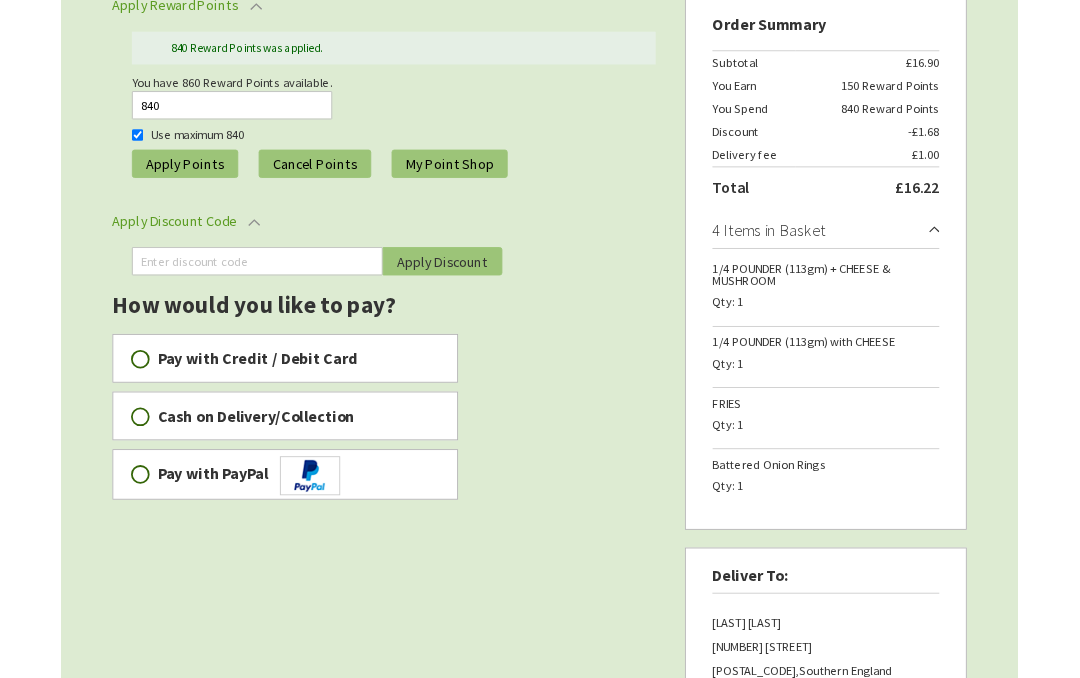 scroll, scrollTop: 325, scrollLeft: 0, axis: vertical 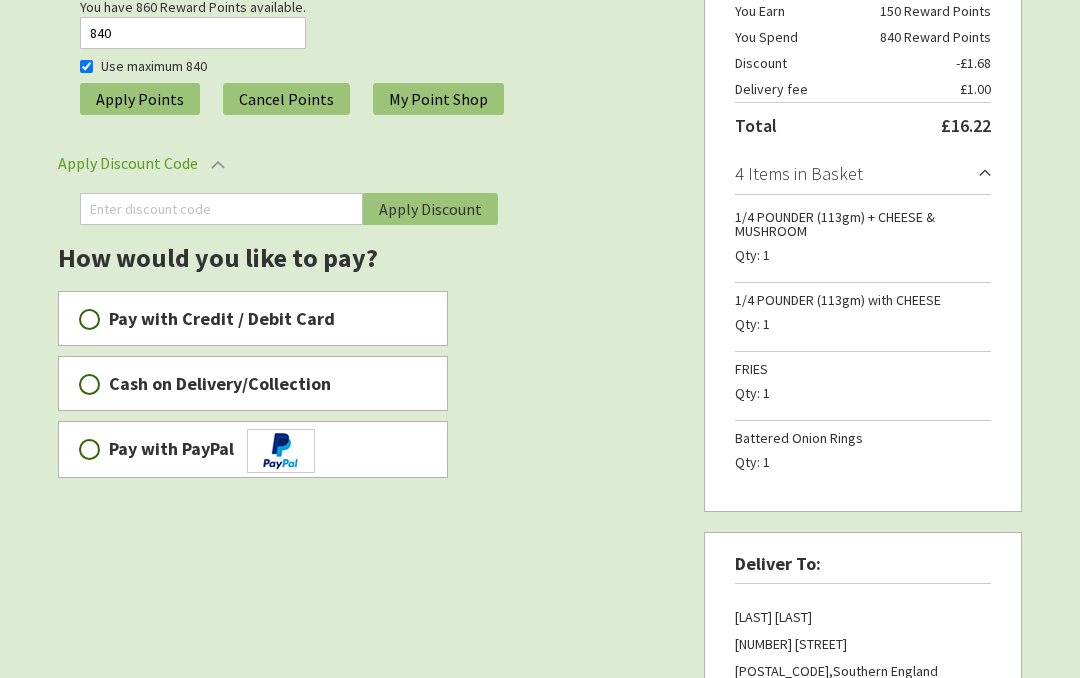 click on "Pay with Credit / Debit Card" at bounding box center [89, 319] 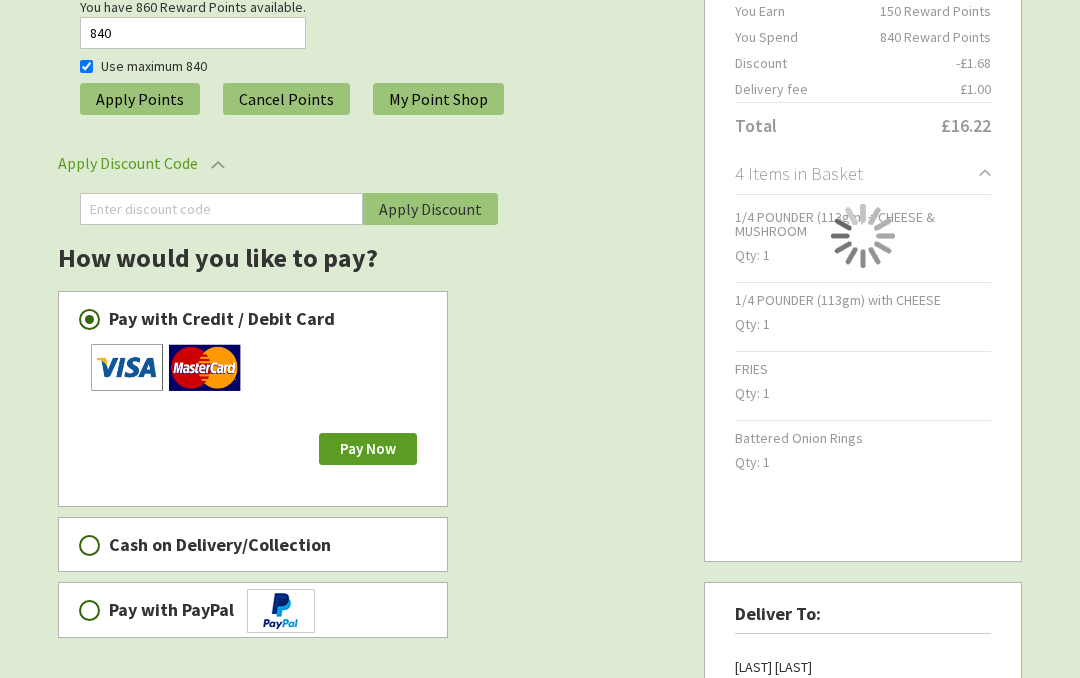 click on "Pay Now" at bounding box center (368, 449) 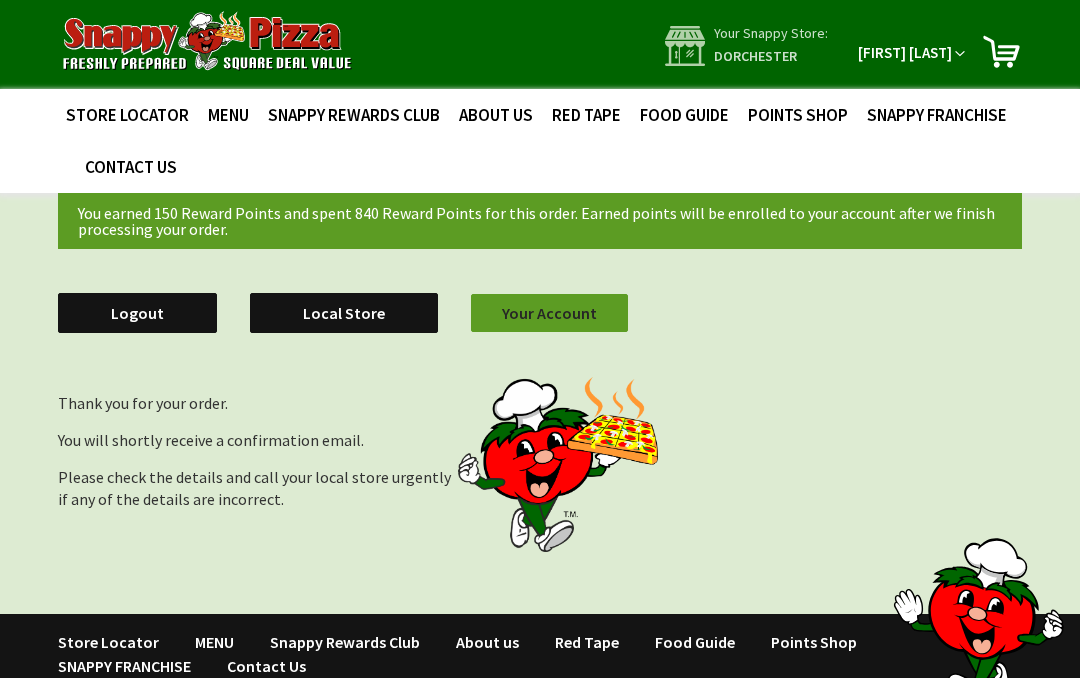 scroll, scrollTop: 0, scrollLeft: 0, axis: both 